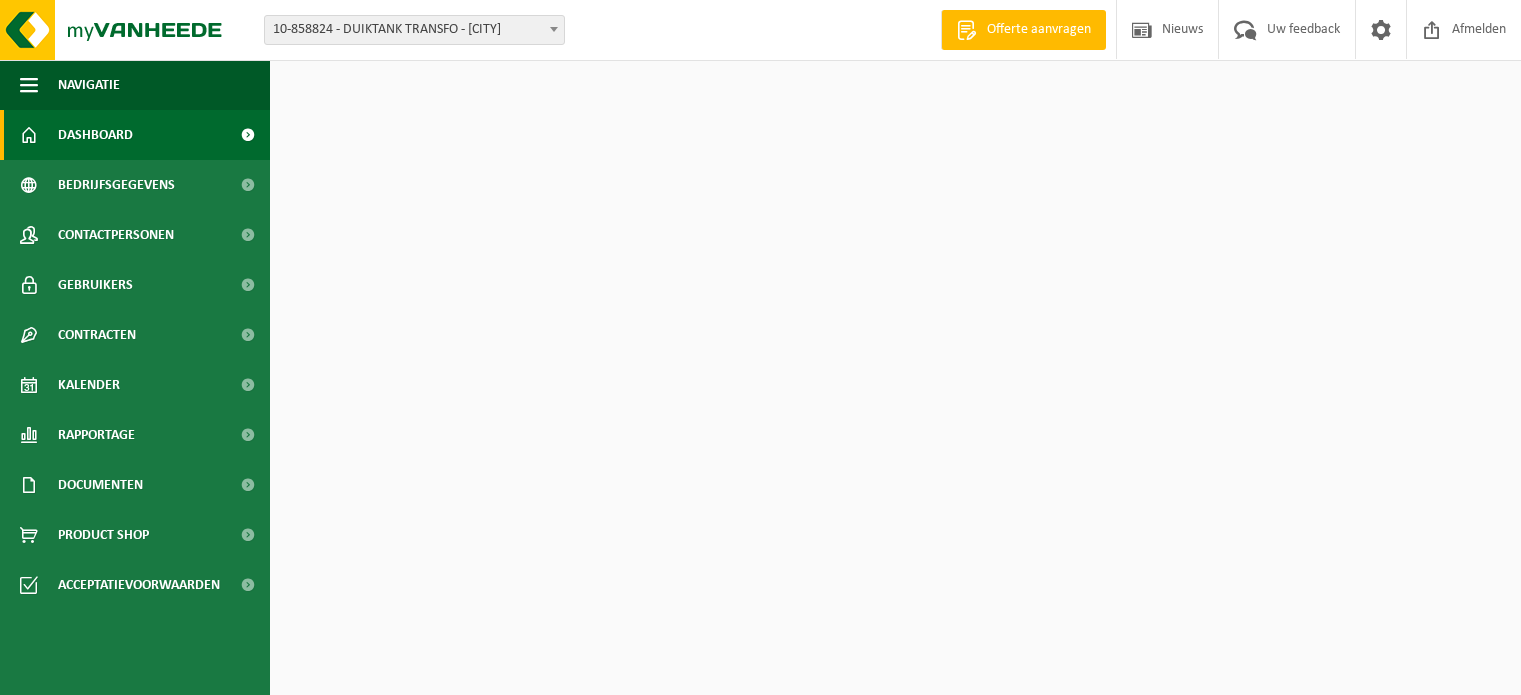 scroll, scrollTop: 0, scrollLeft: 0, axis: both 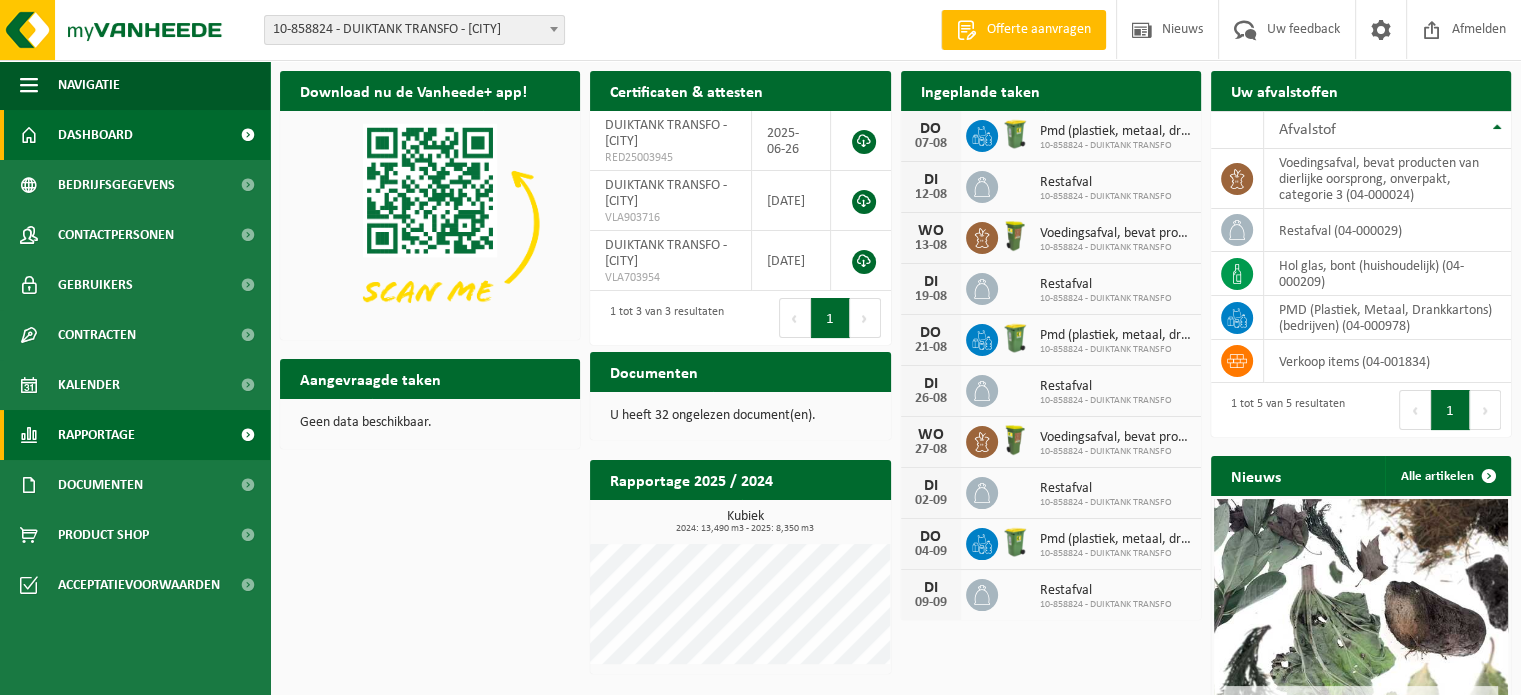 click on "Rapportage" at bounding box center (96, 435) 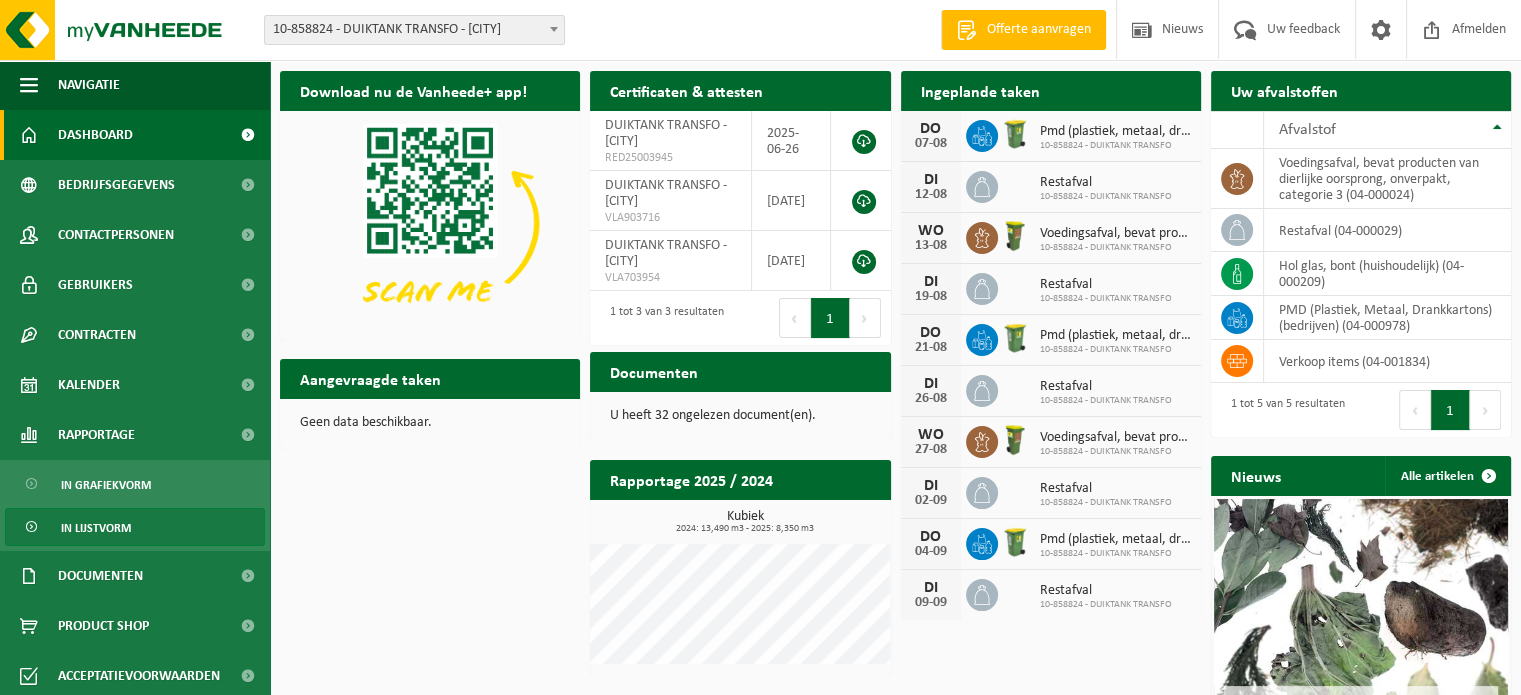 click on "In lijstvorm" at bounding box center (96, 528) 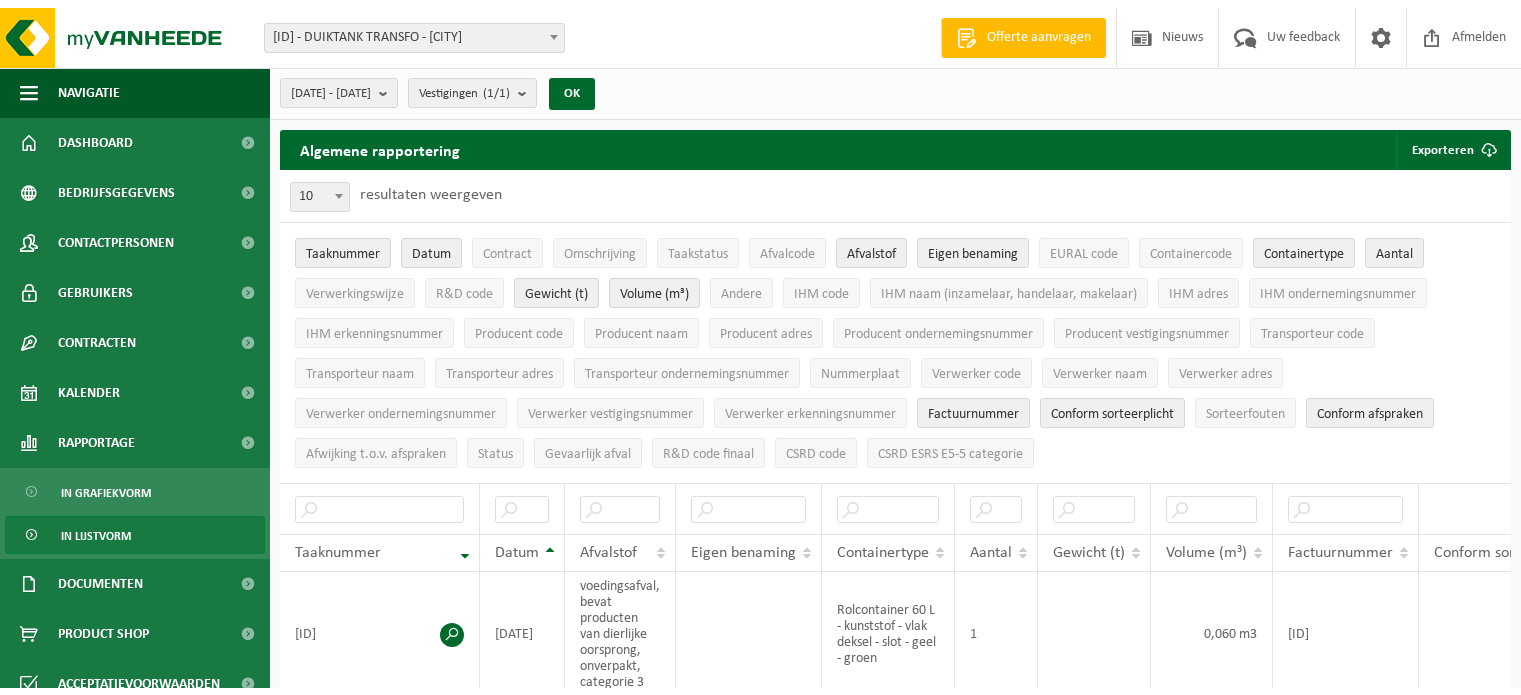 scroll, scrollTop: 0, scrollLeft: 0, axis: both 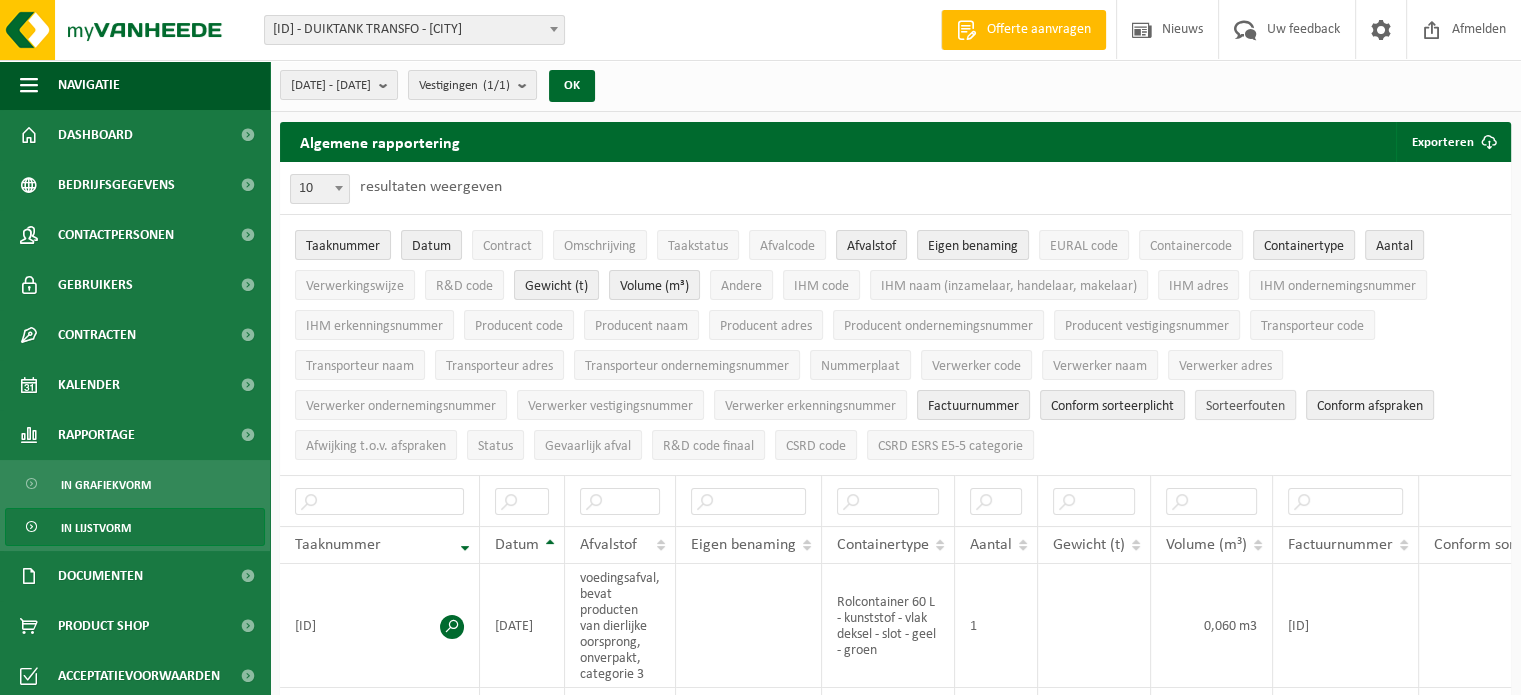 click on "Sorteerfouten" at bounding box center (1245, 406) 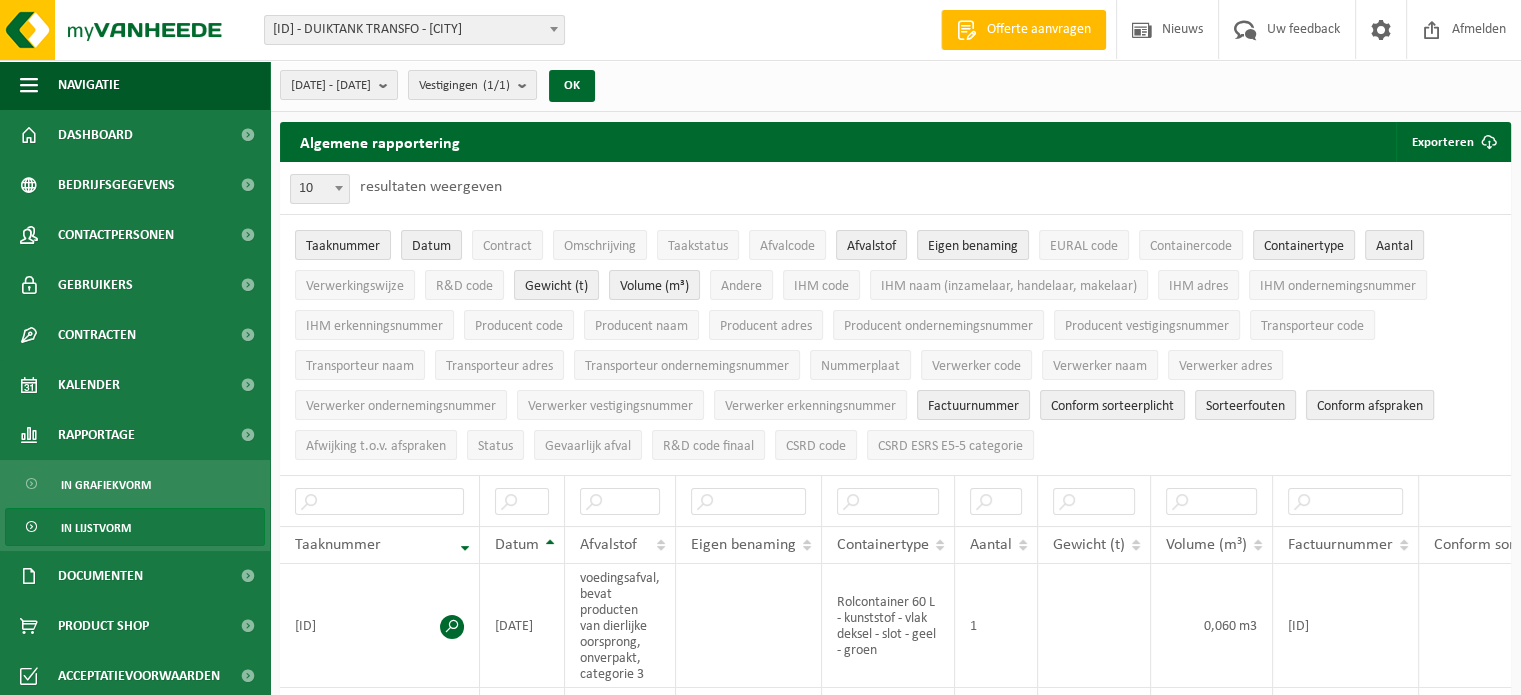 click on "Conform afspraken" at bounding box center (1370, 406) 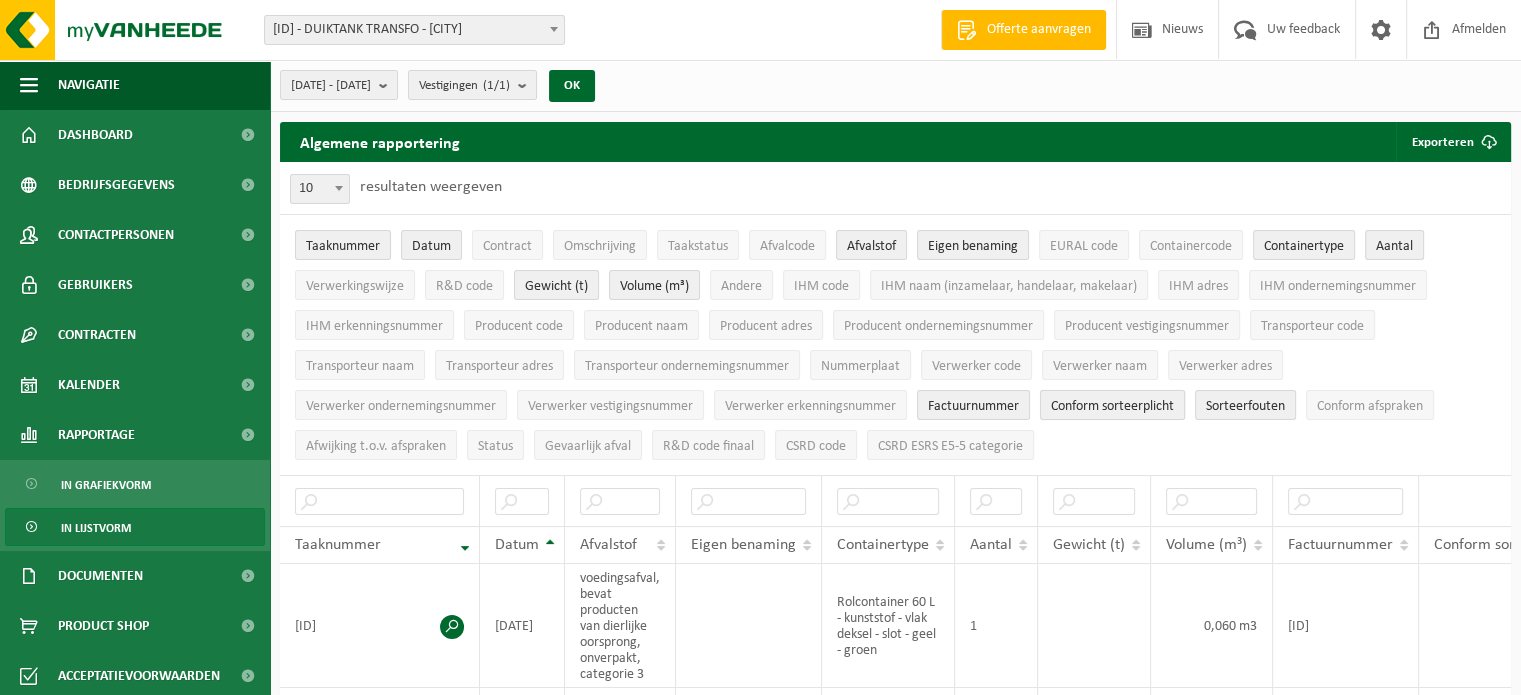 click on "Conform sorteerplicht" at bounding box center [1112, 406] 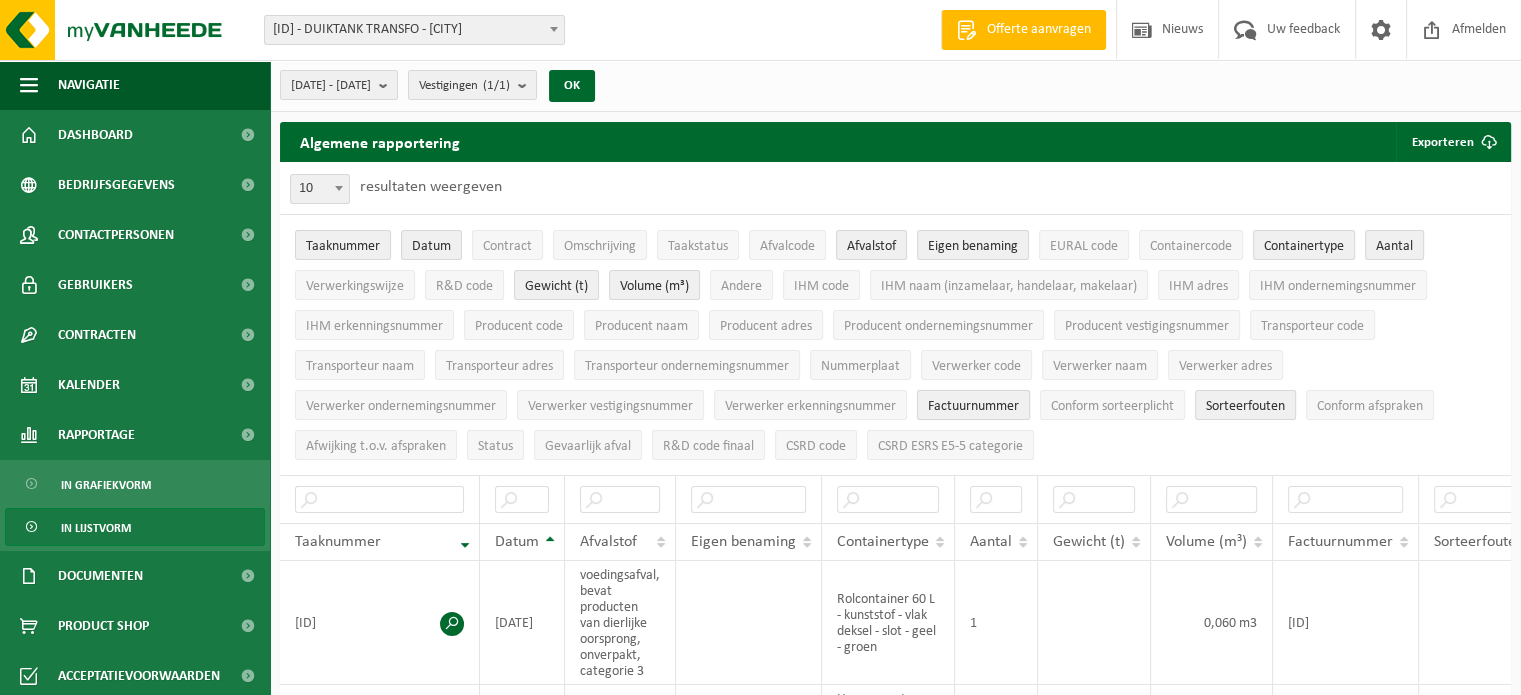 click on "Factuurnummer" at bounding box center (973, 406) 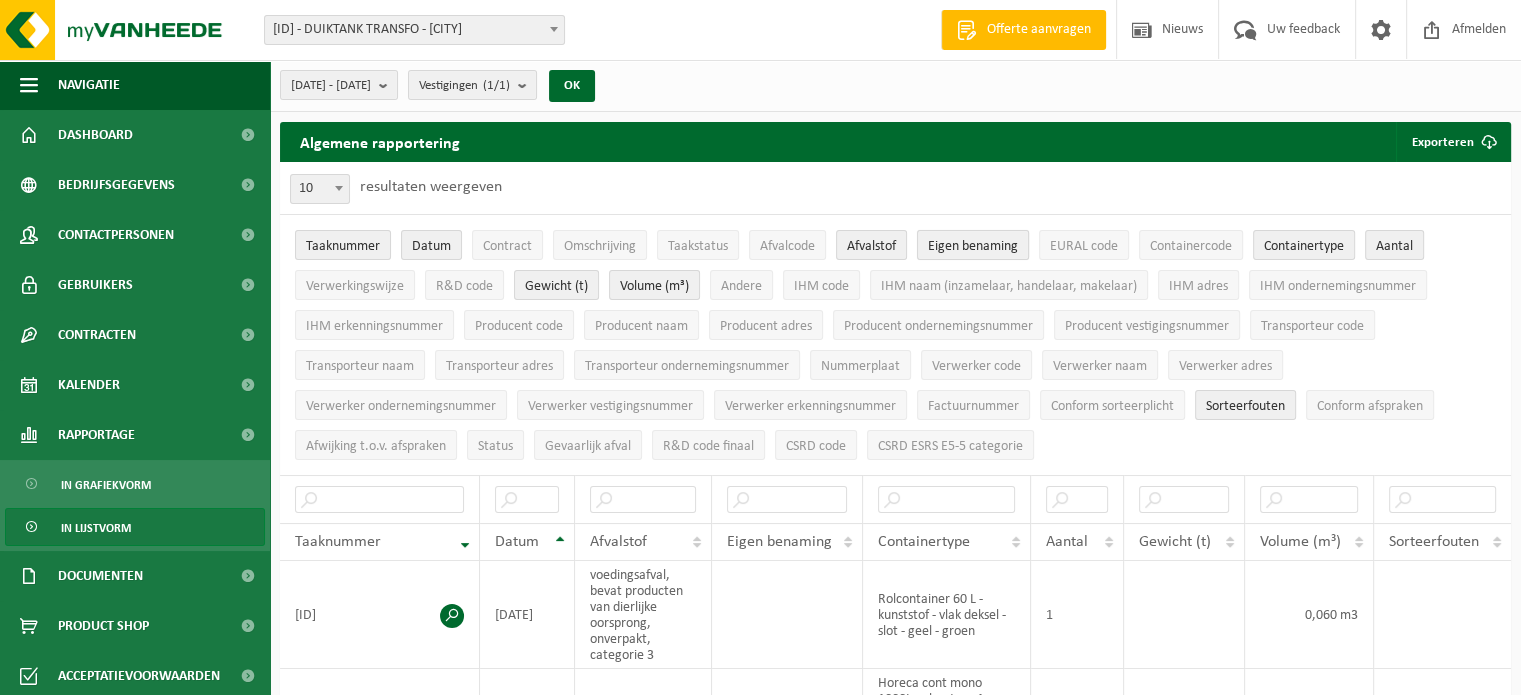 click on "Eigen benaming" at bounding box center [973, 246] 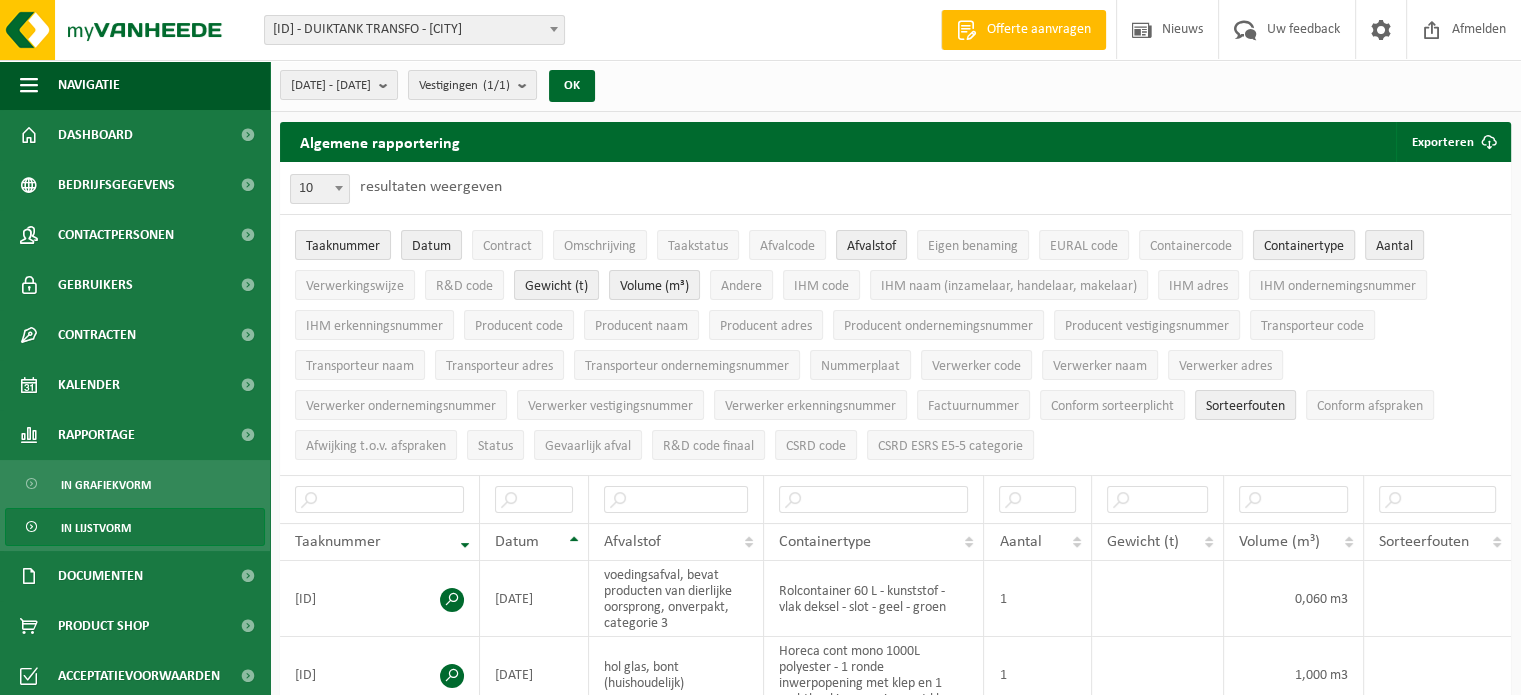 click on "Containertype" at bounding box center [1304, 246] 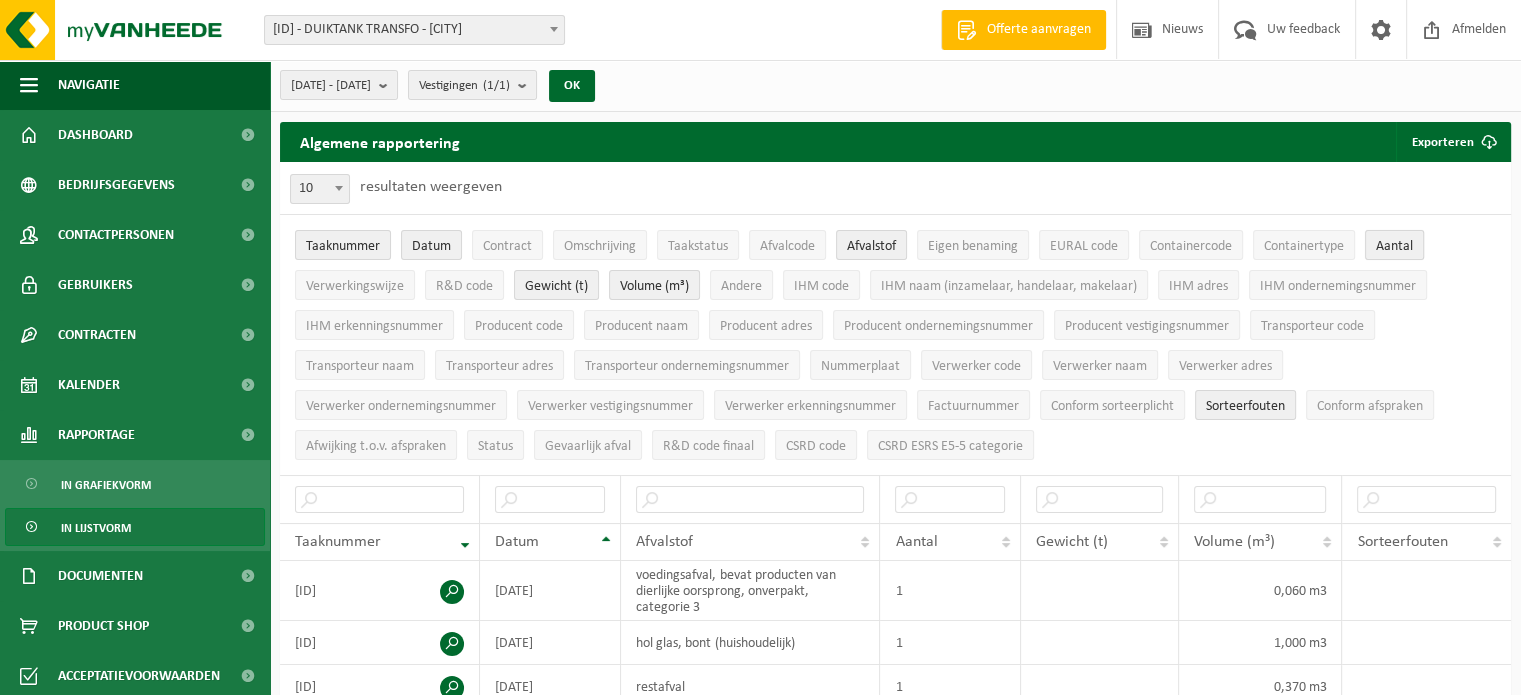 click on "Aantal" at bounding box center [1394, 246] 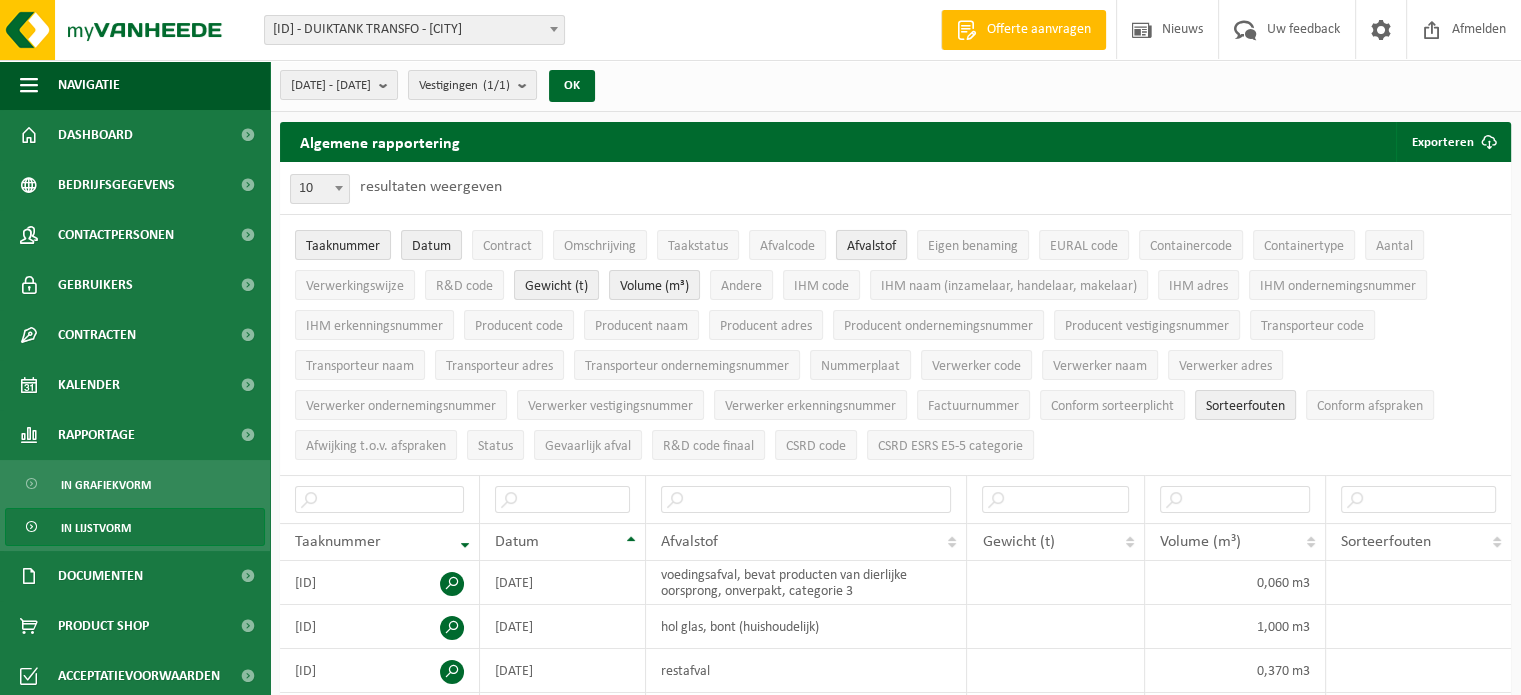 click on "Afvalstof" at bounding box center (871, 246) 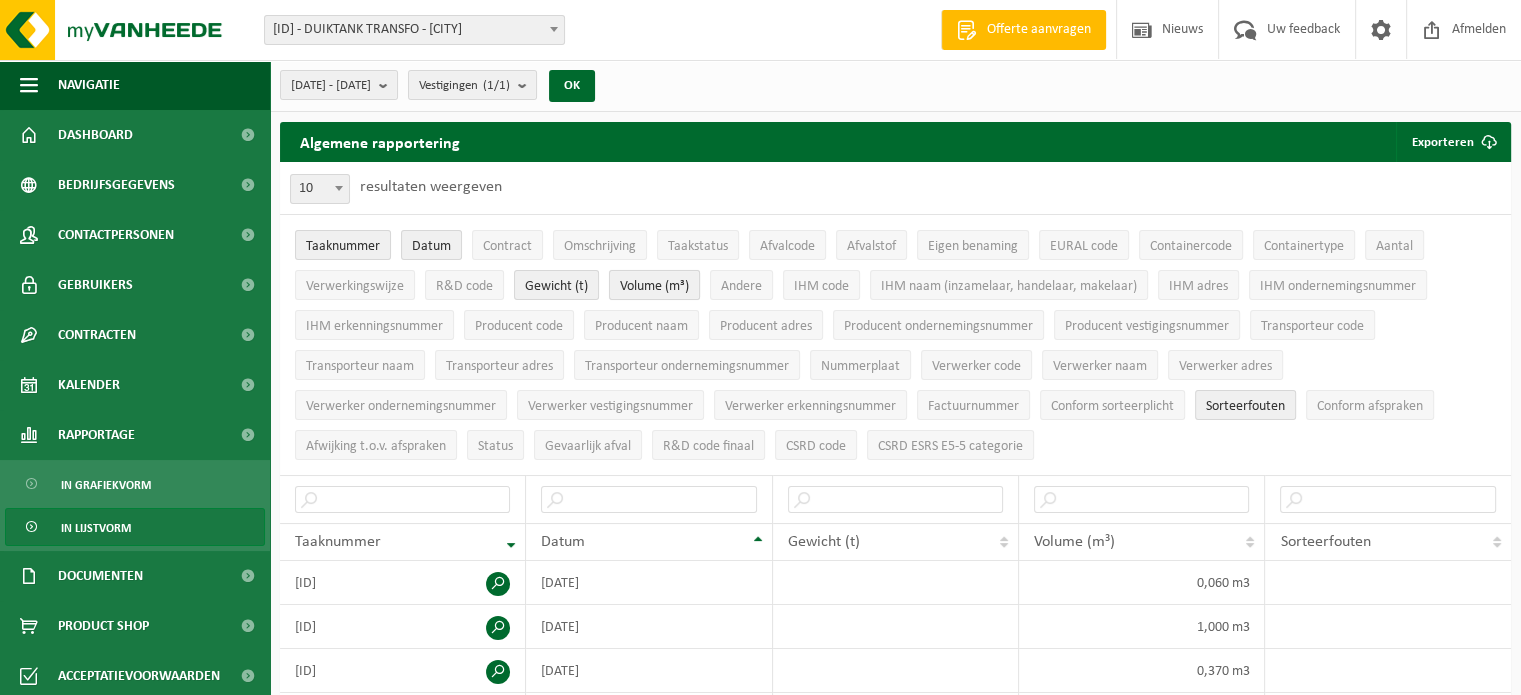 click on "Volume (m³)" at bounding box center (654, 286) 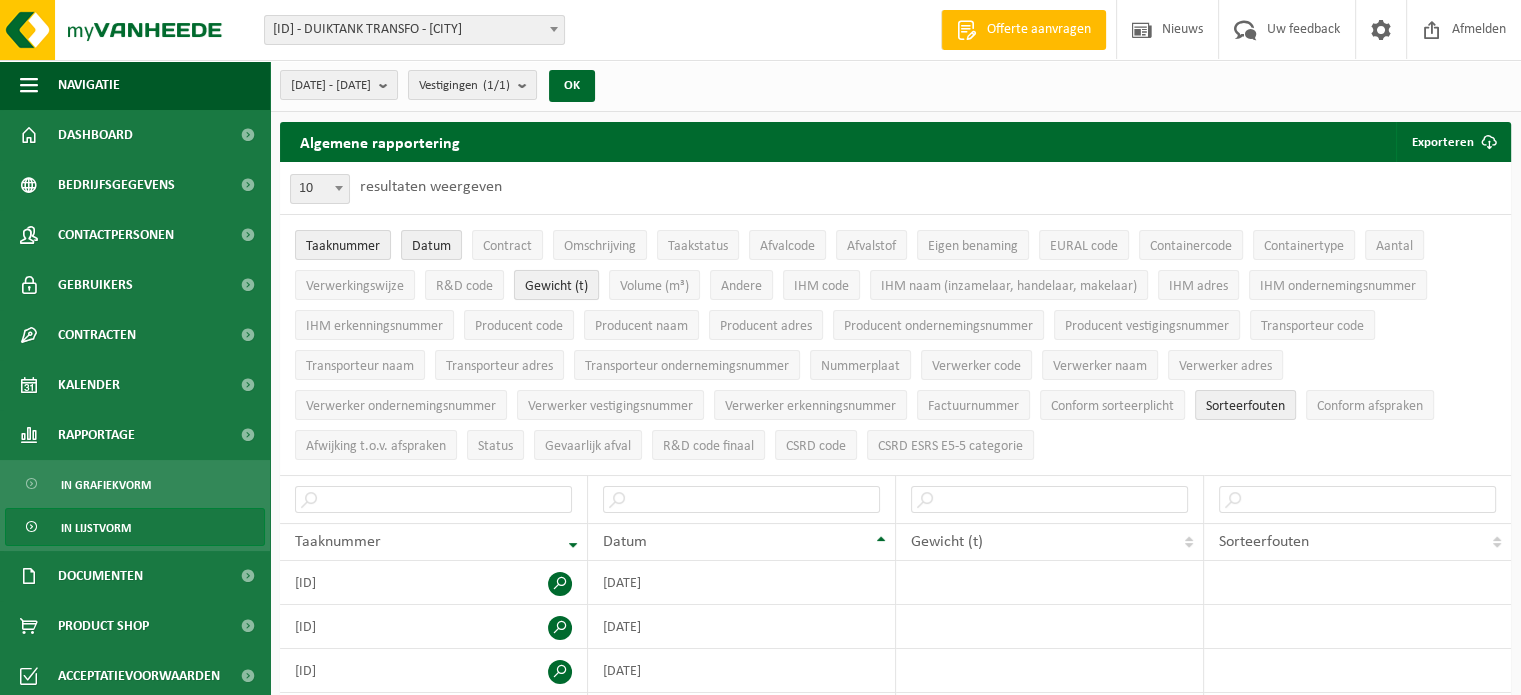 click on "Gewicht (t)" at bounding box center (556, 286) 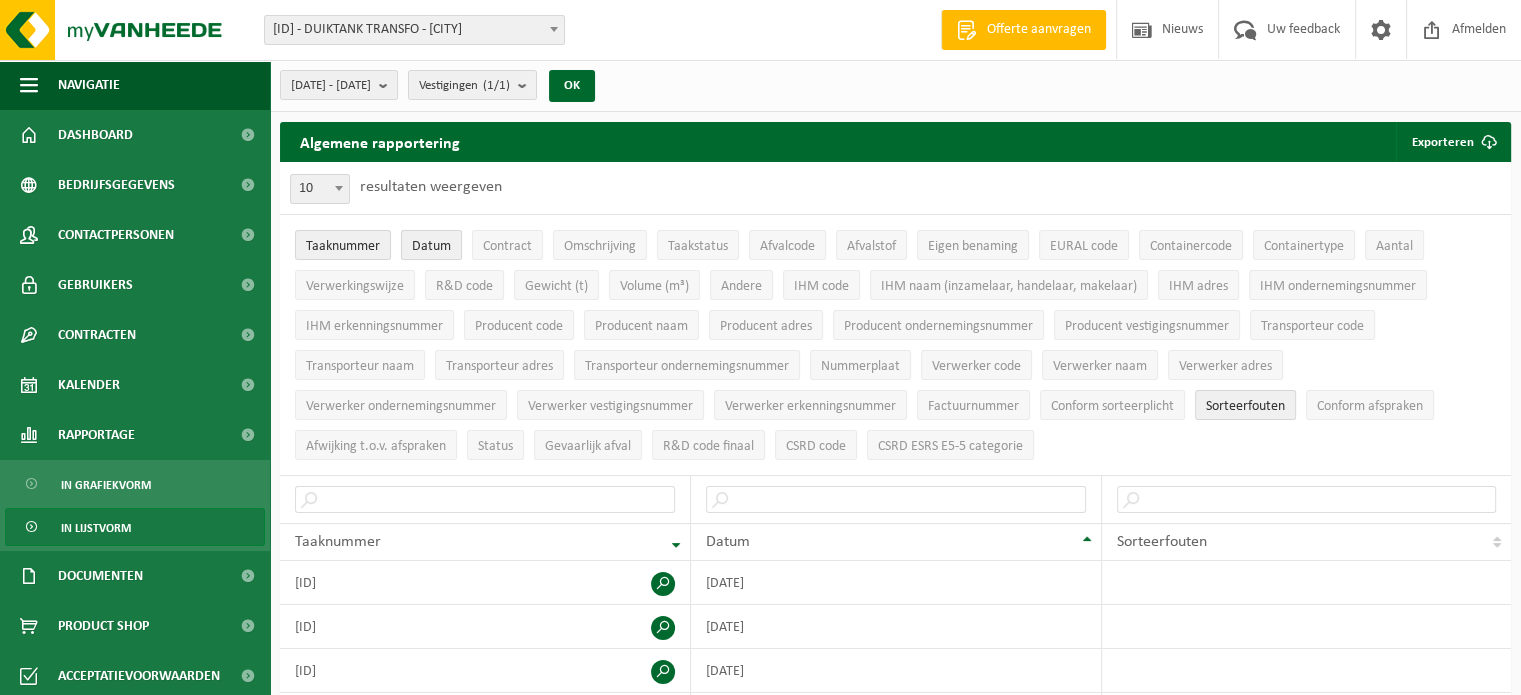 click on "Datum" at bounding box center [431, 246] 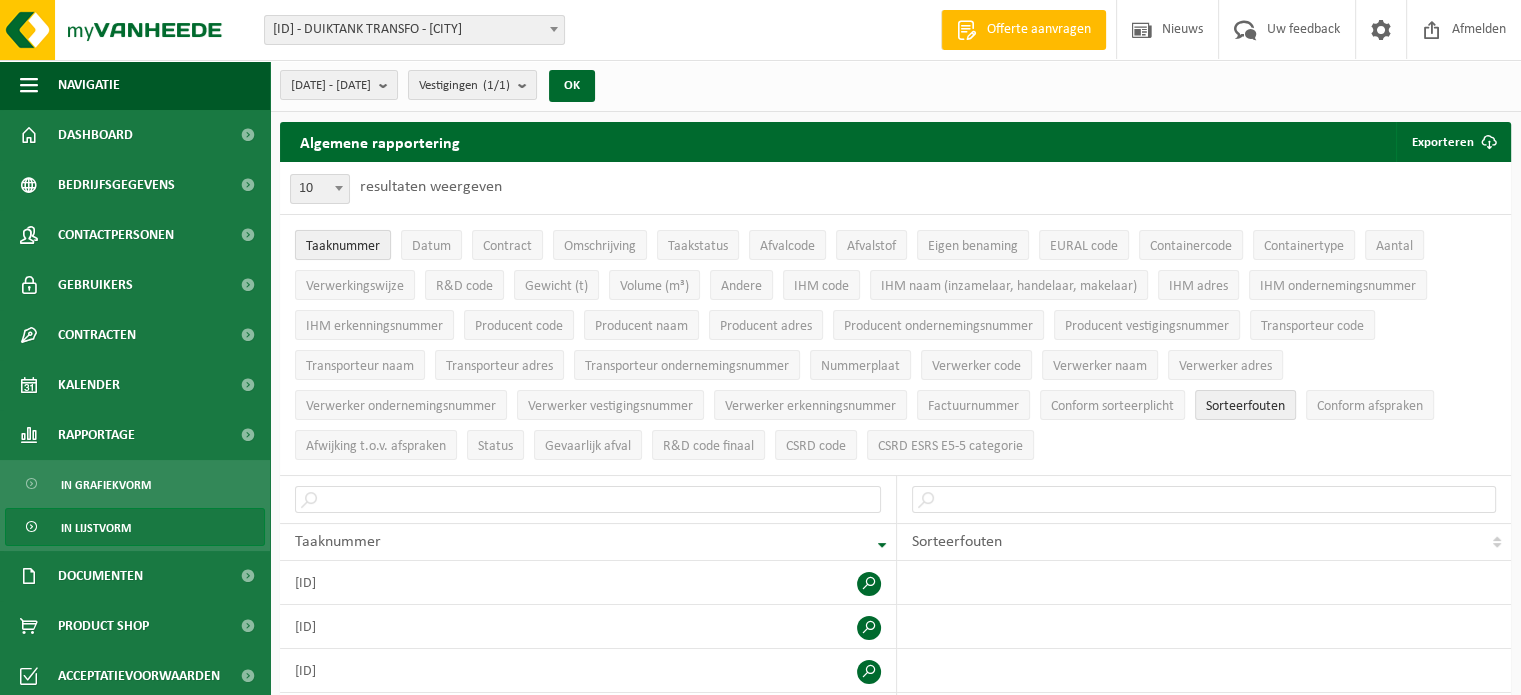 click on "Taaknummer" at bounding box center (343, 246) 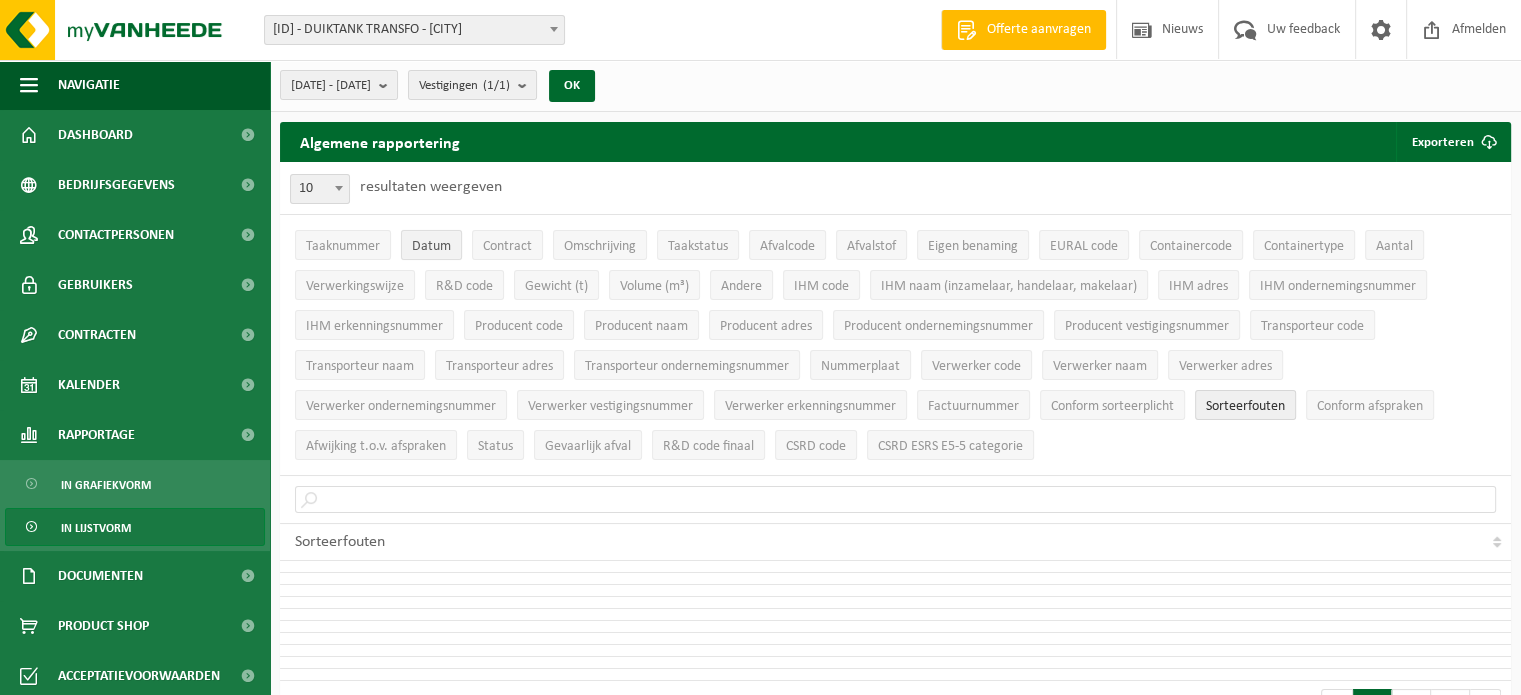 click on "Datum" at bounding box center [431, 246] 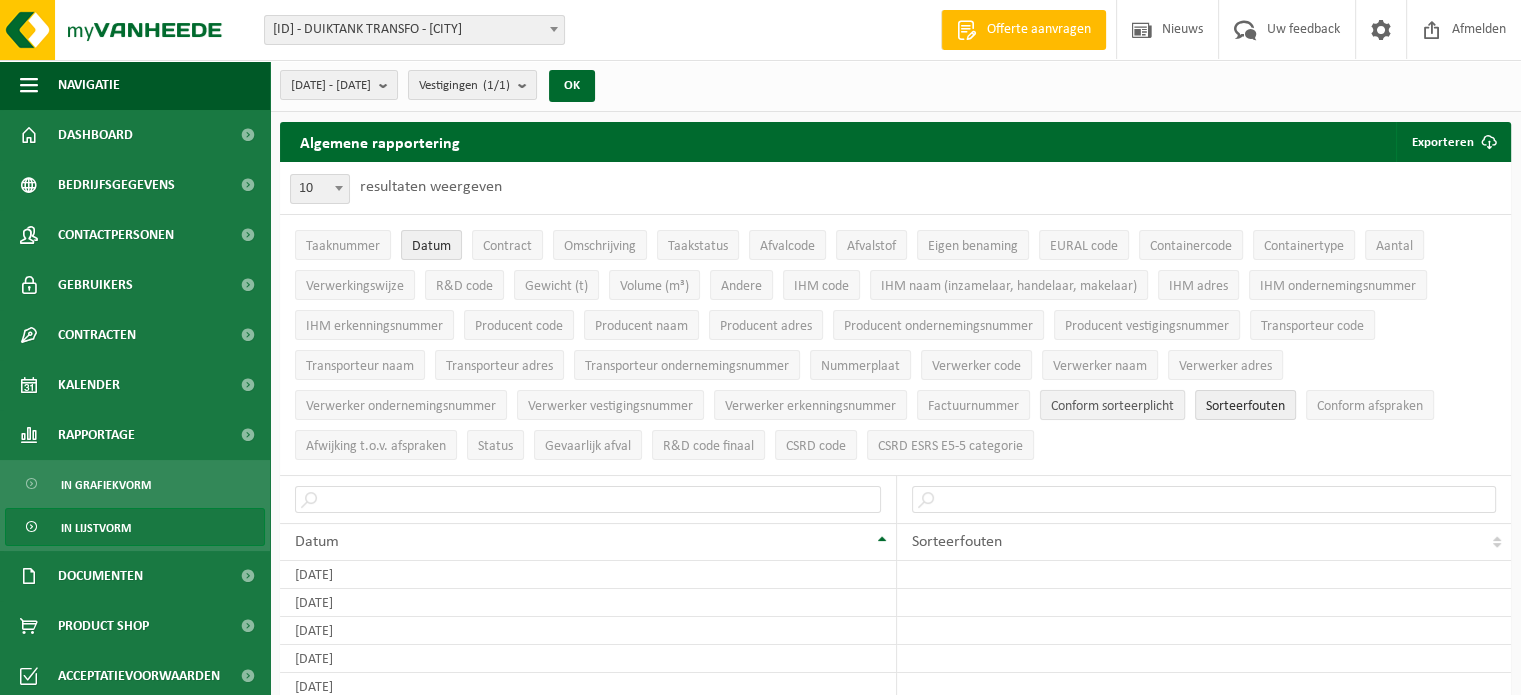 click on "Conform sorteerplicht" at bounding box center [1112, 406] 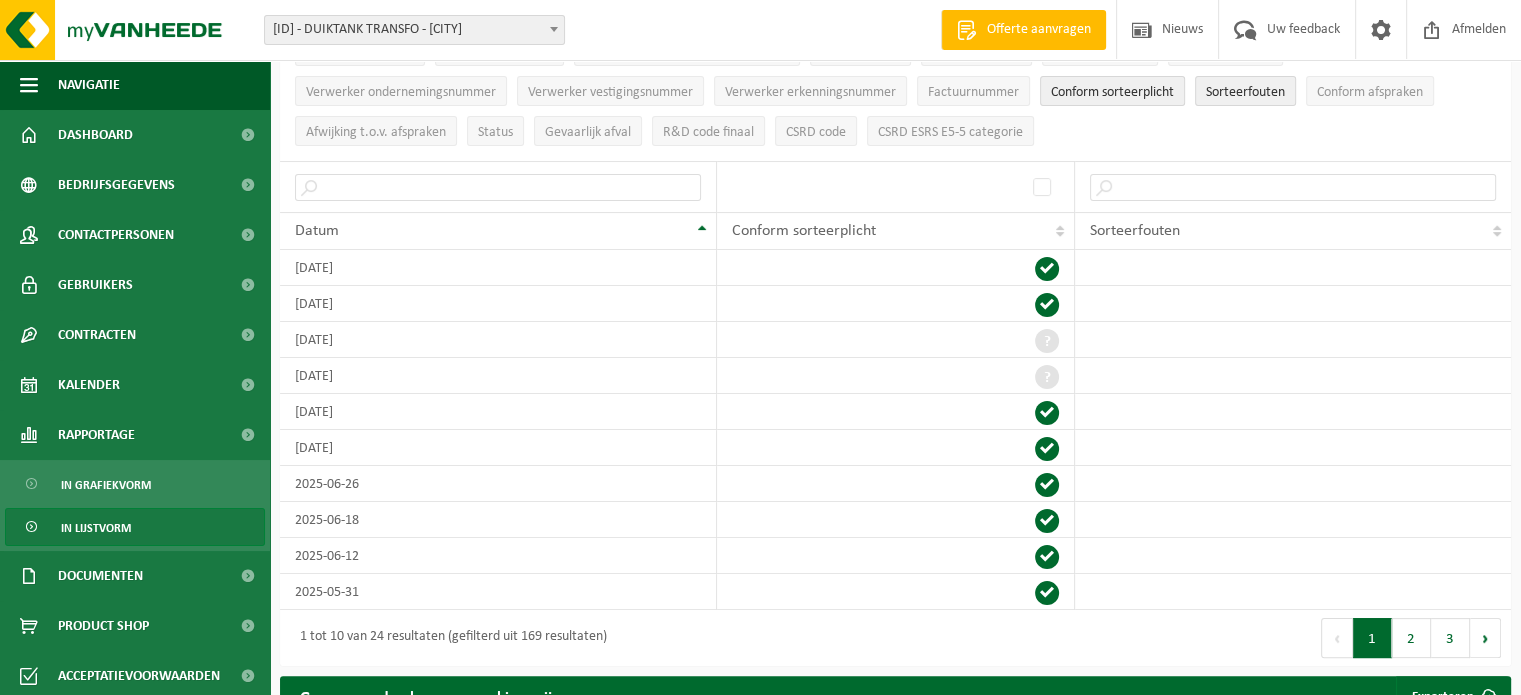 scroll, scrollTop: 334, scrollLeft: 0, axis: vertical 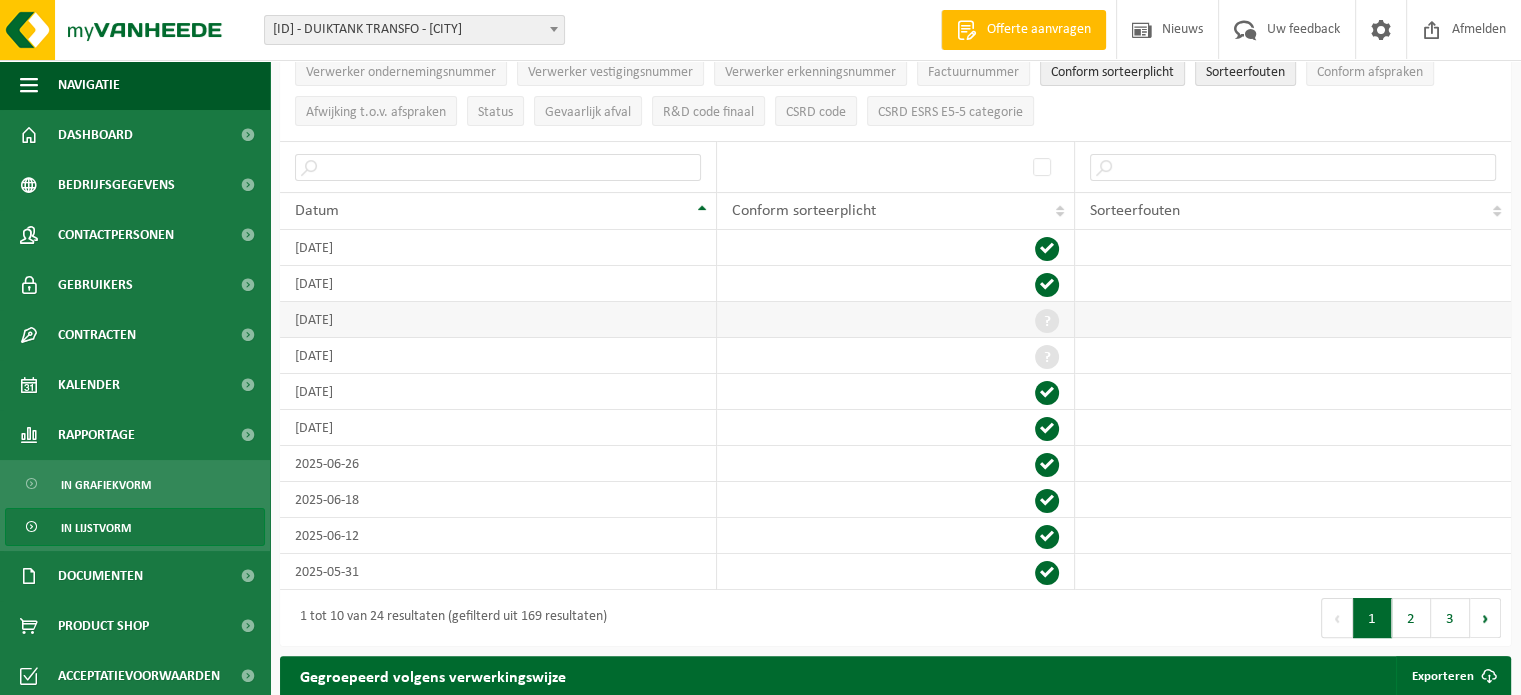 click on "2025-07-22" at bounding box center (498, 320) 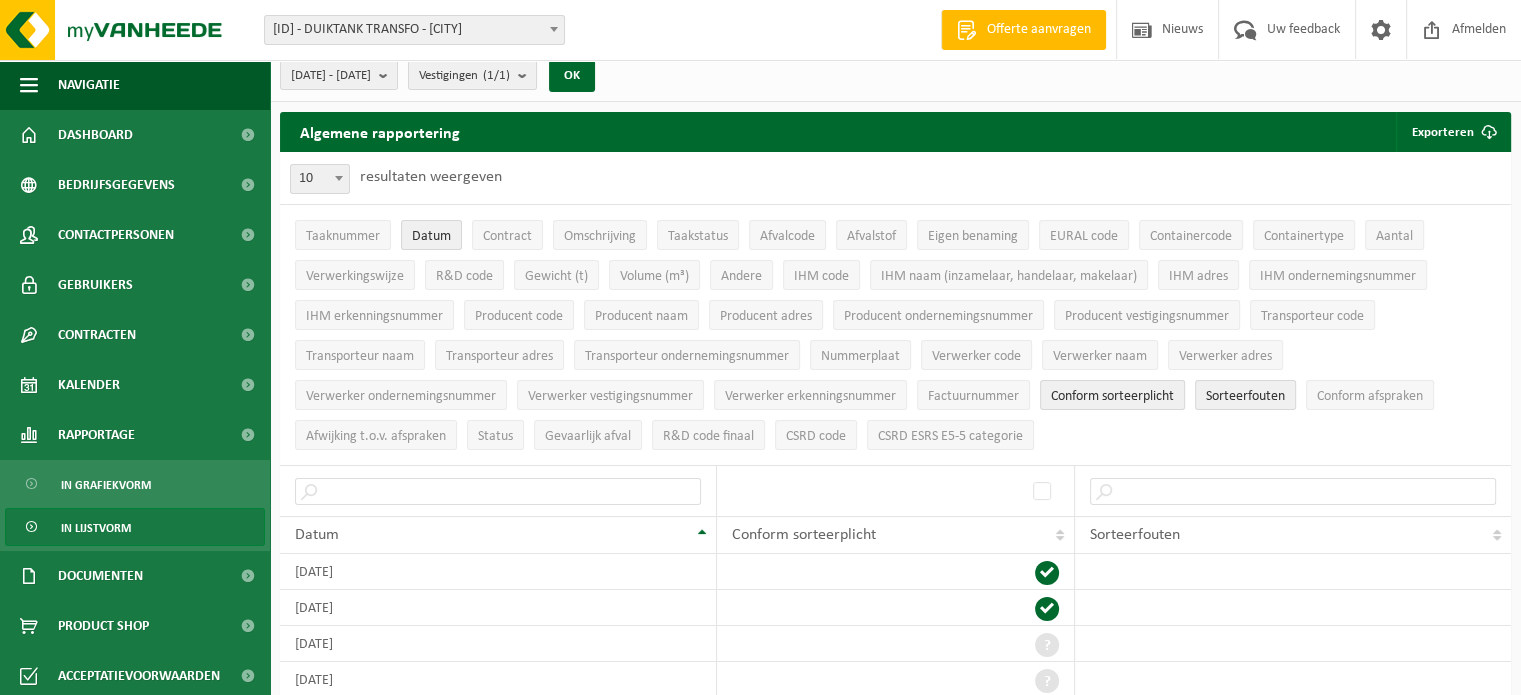scroll, scrollTop: 0, scrollLeft: 0, axis: both 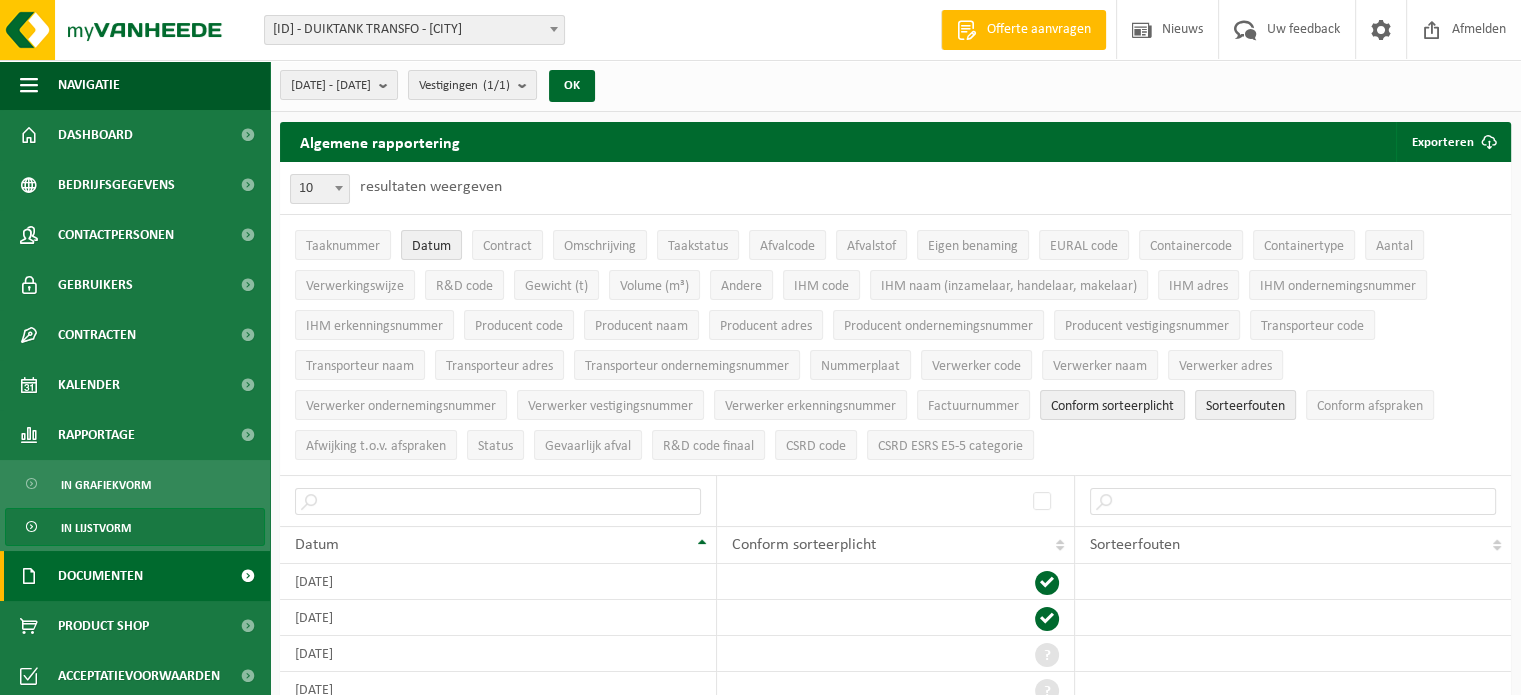 click on "Documenten" at bounding box center [100, 576] 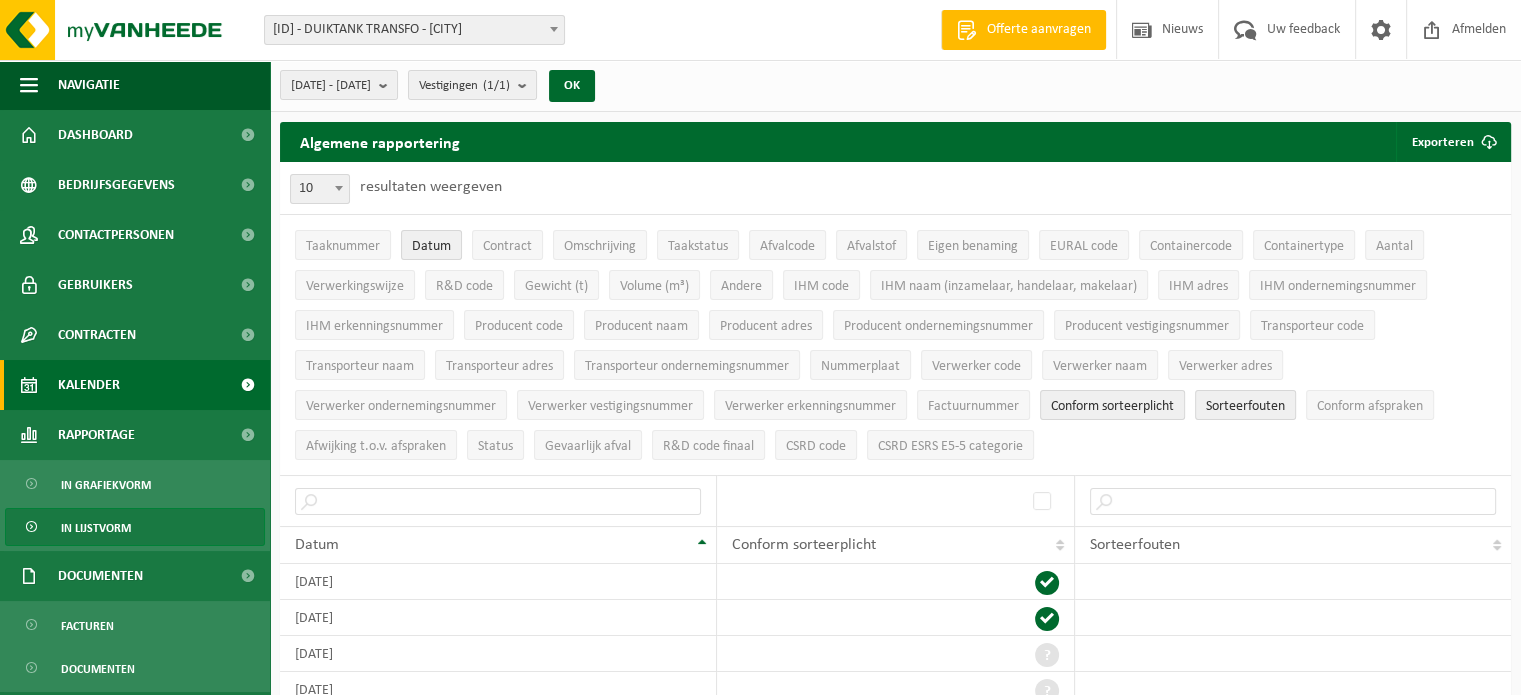 click on "Kalender" at bounding box center [89, 385] 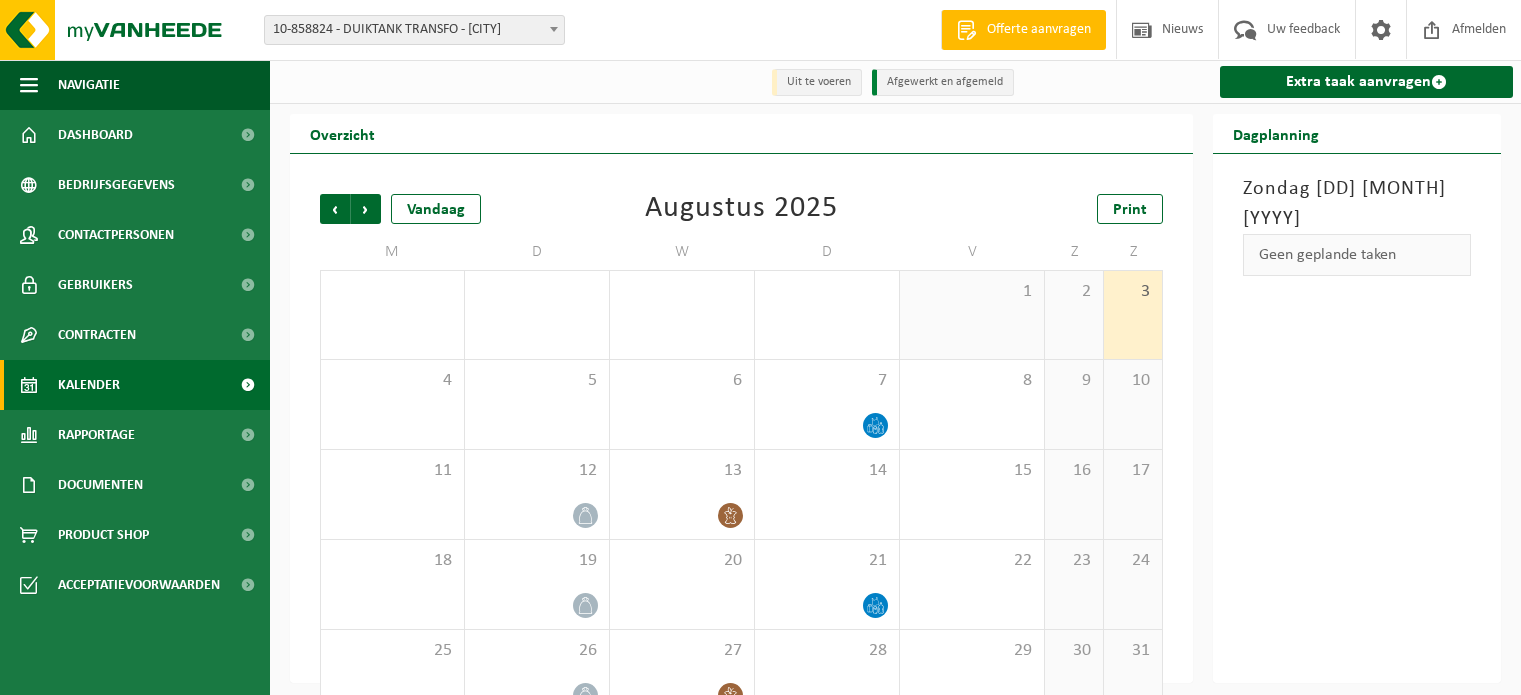scroll, scrollTop: 0, scrollLeft: 0, axis: both 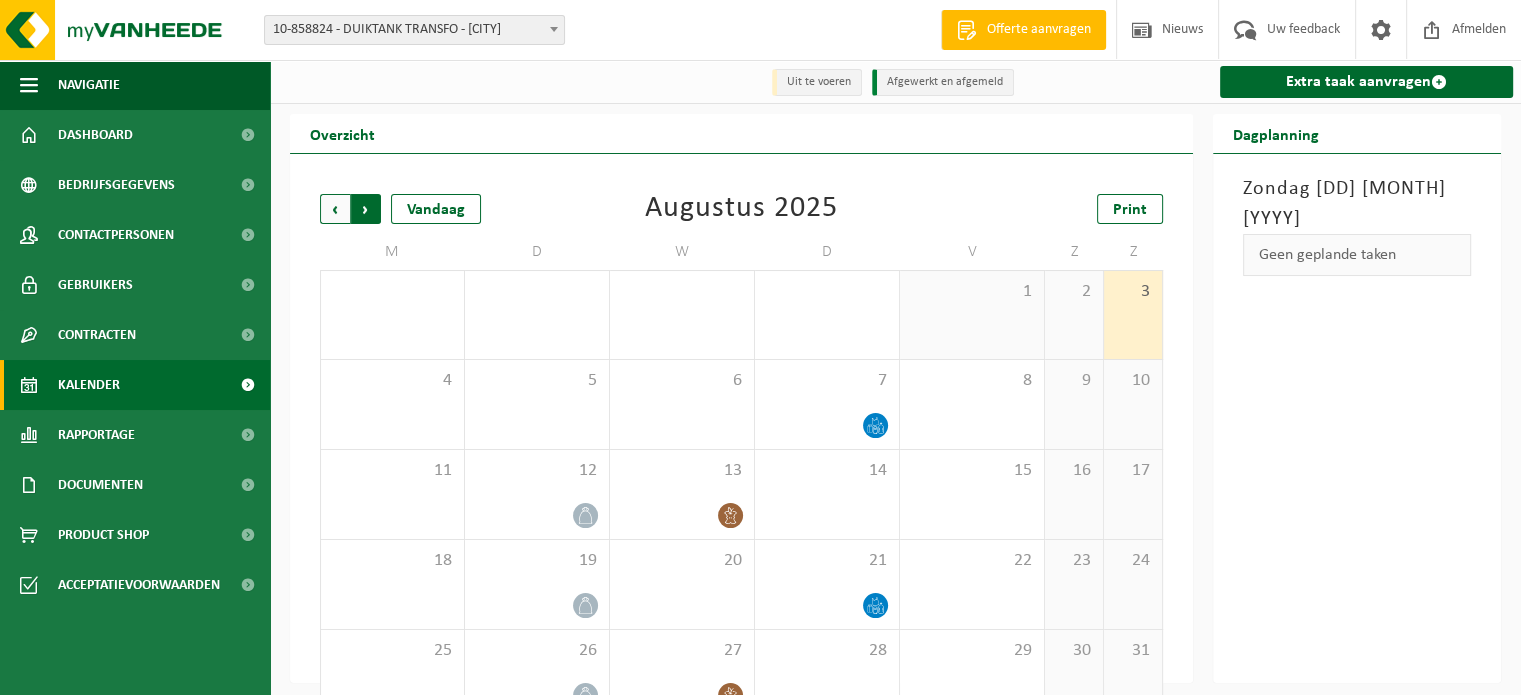 click on "Vorige" at bounding box center [335, 209] 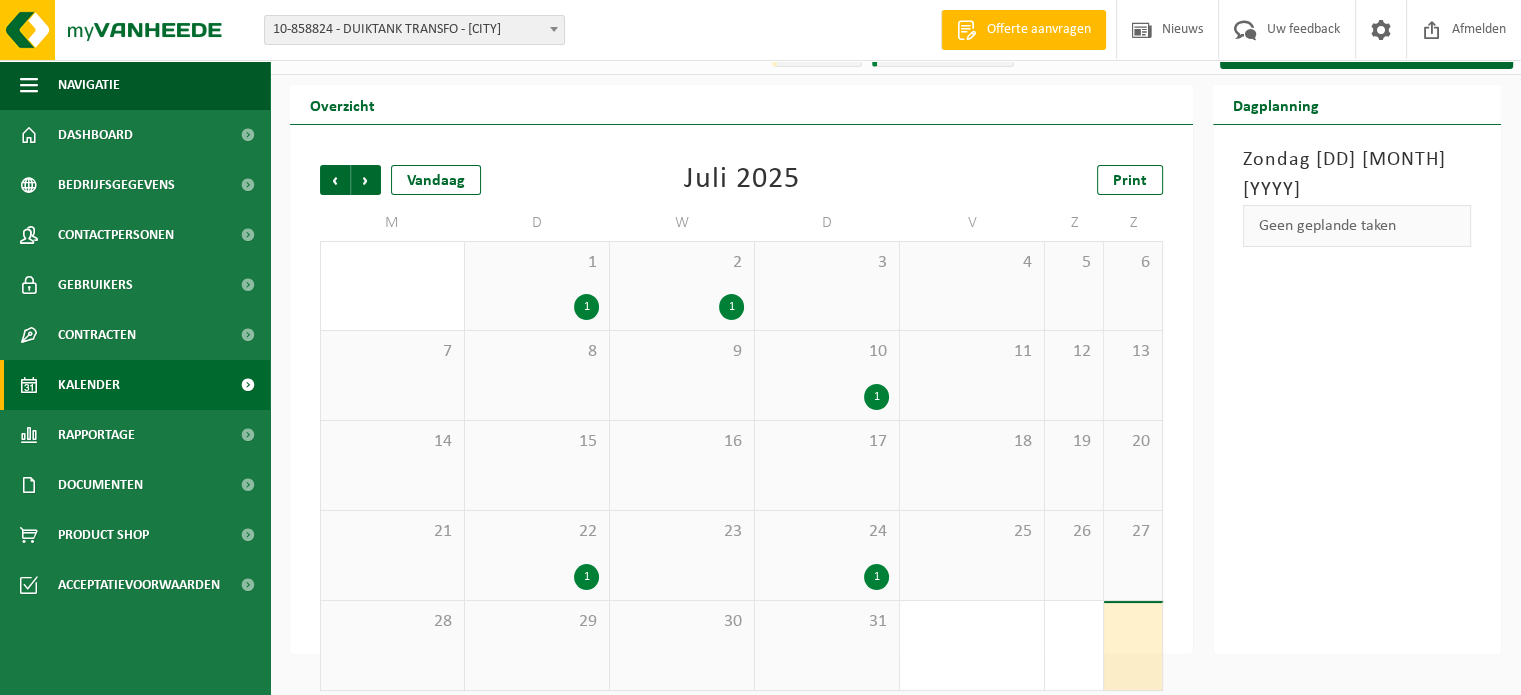 scroll, scrollTop: 46, scrollLeft: 0, axis: vertical 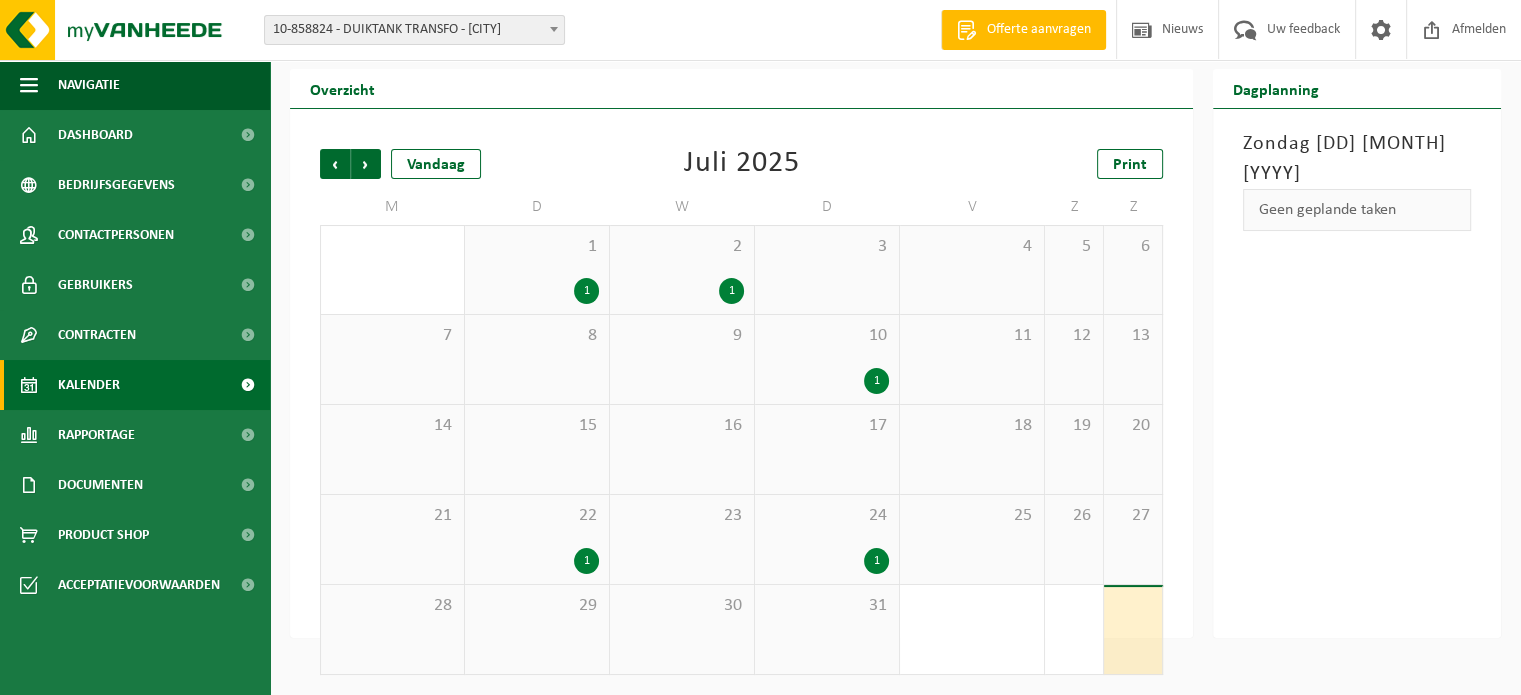 click on "18" at bounding box center (972, 426) 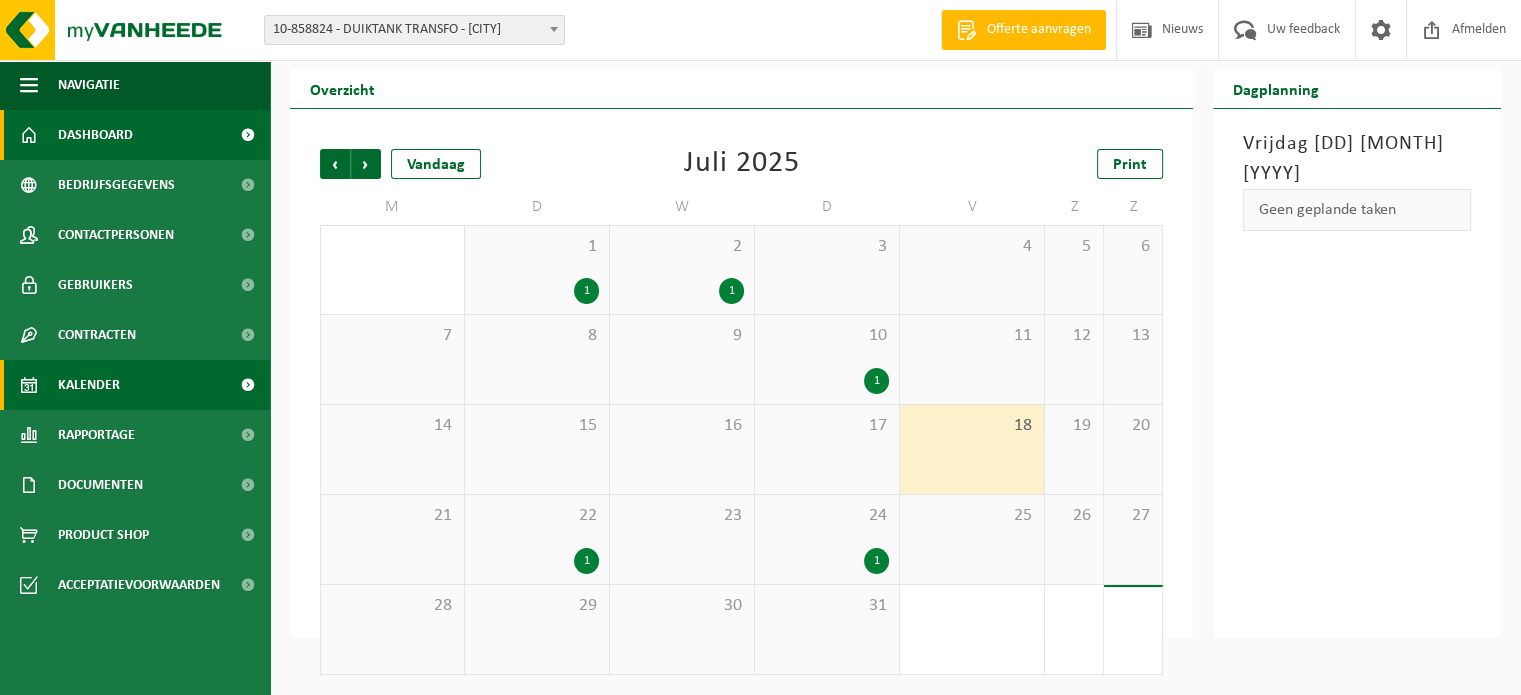 click on "Dashboard" at bounding box center [95, 135] 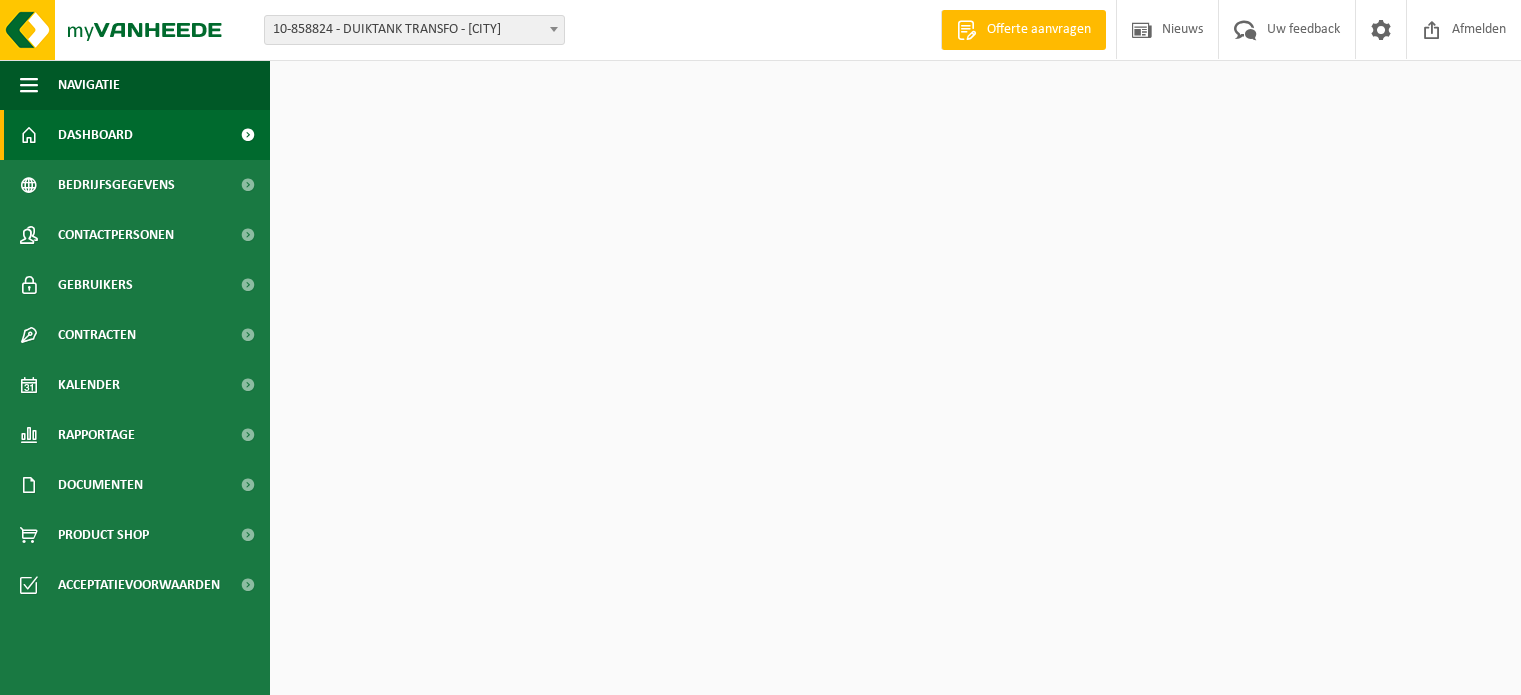 scroll, scrollTop: 0, scrollLeft: 0, axis: both 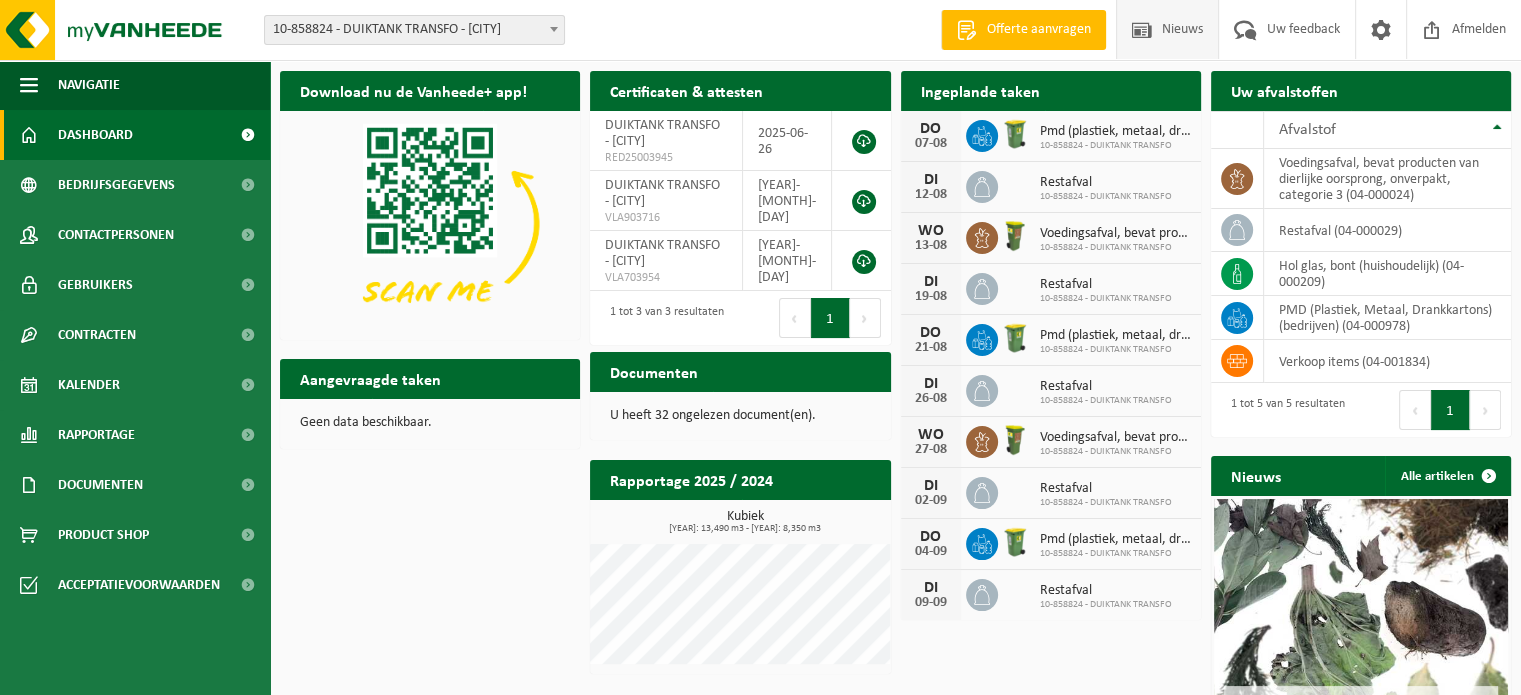 click on "Nieuws" at bounding box center [1182, 29] 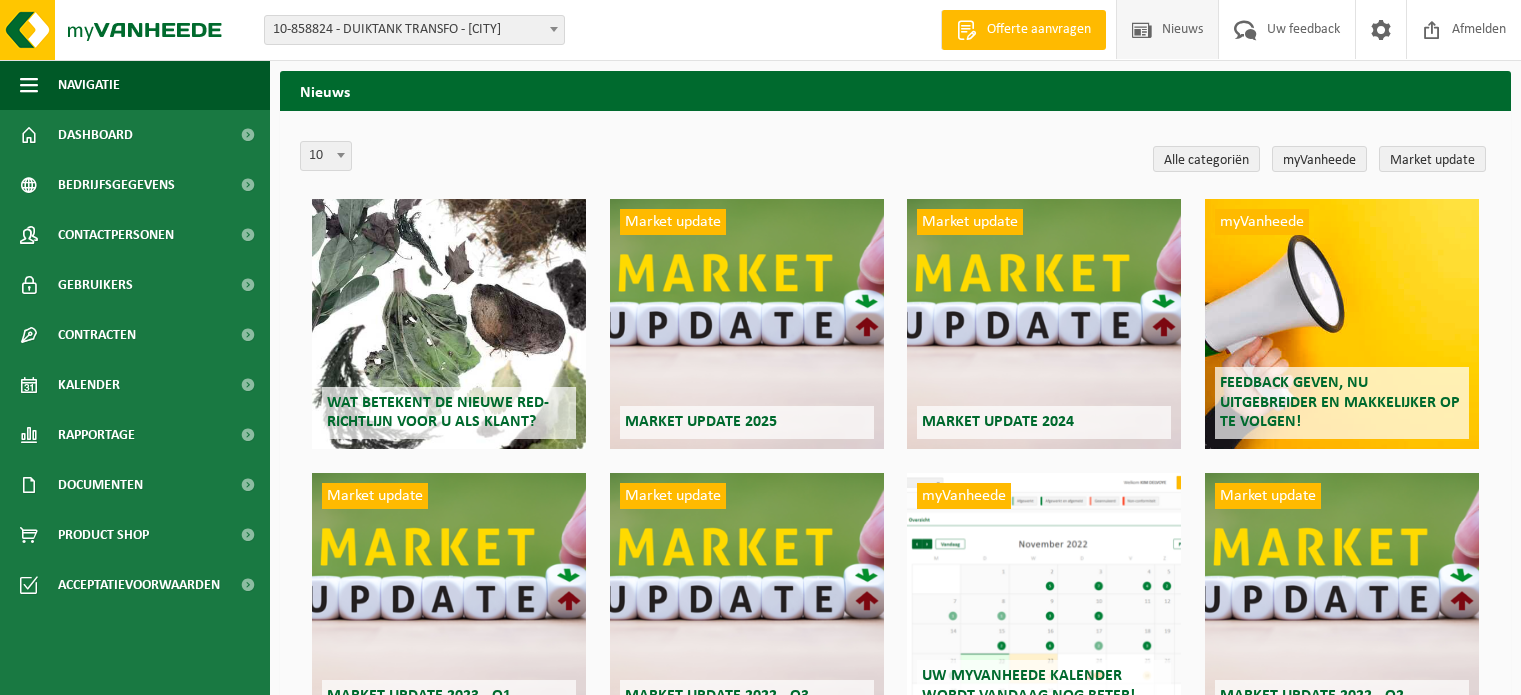 scroll, scrollTop: 0, scrollLeft: 0, axis: both 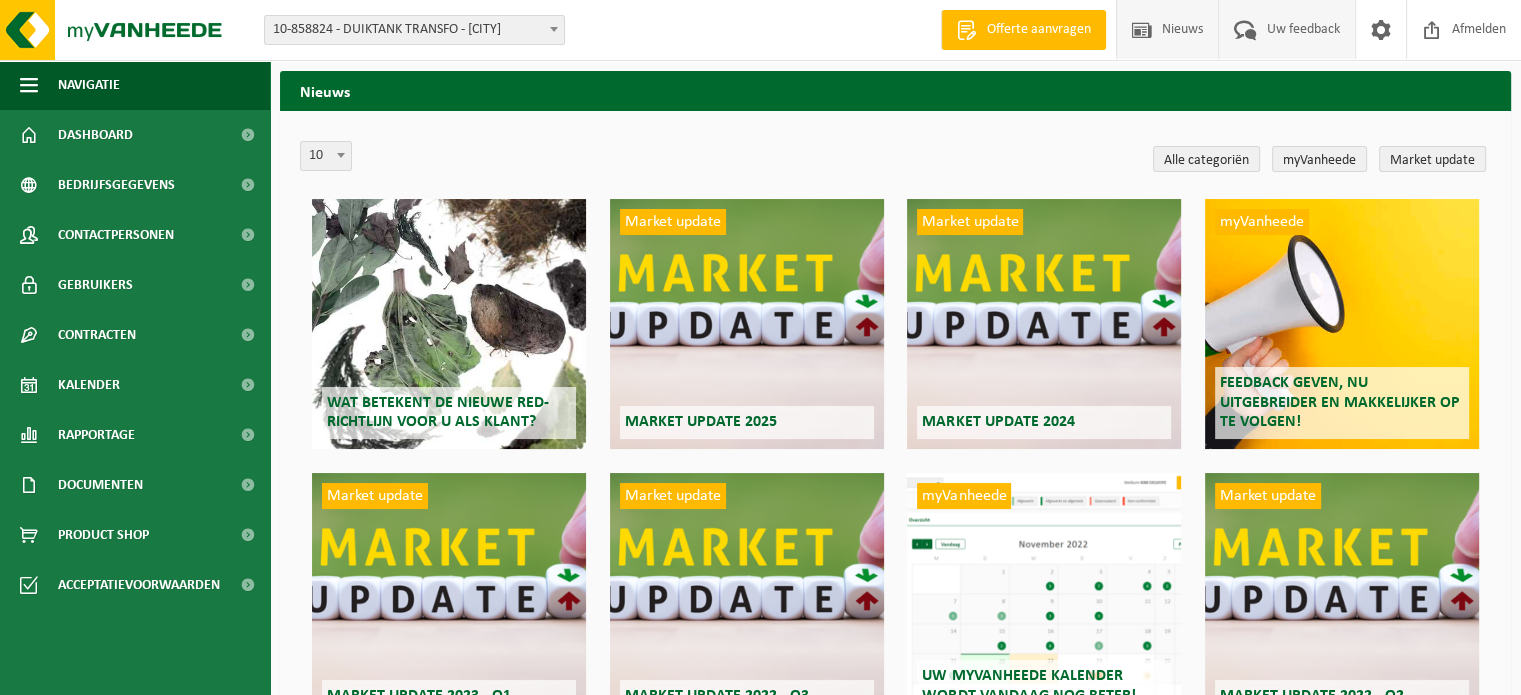 click on "Uw feedback" at bounding box center (1303, 29) 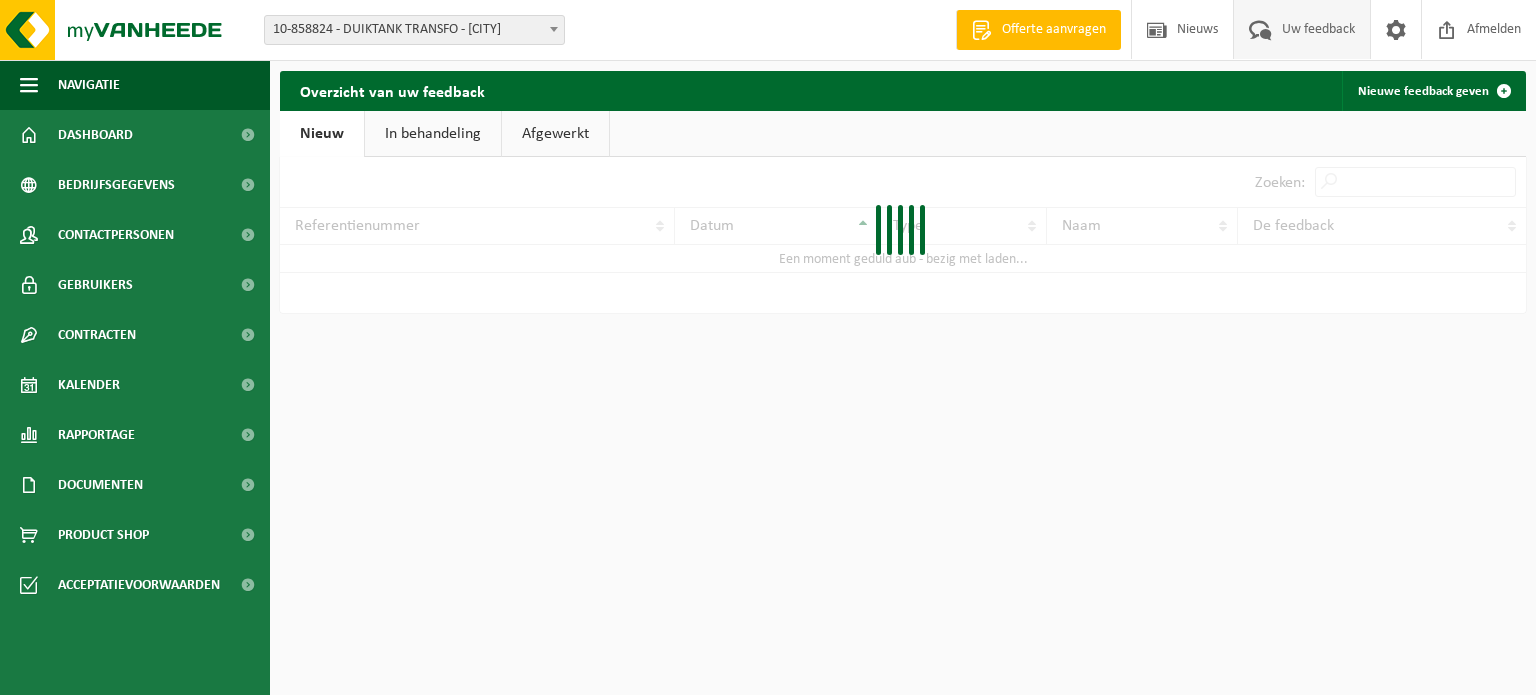 scroll, scrollTop: 0, scrollLeft: 0, axis: both 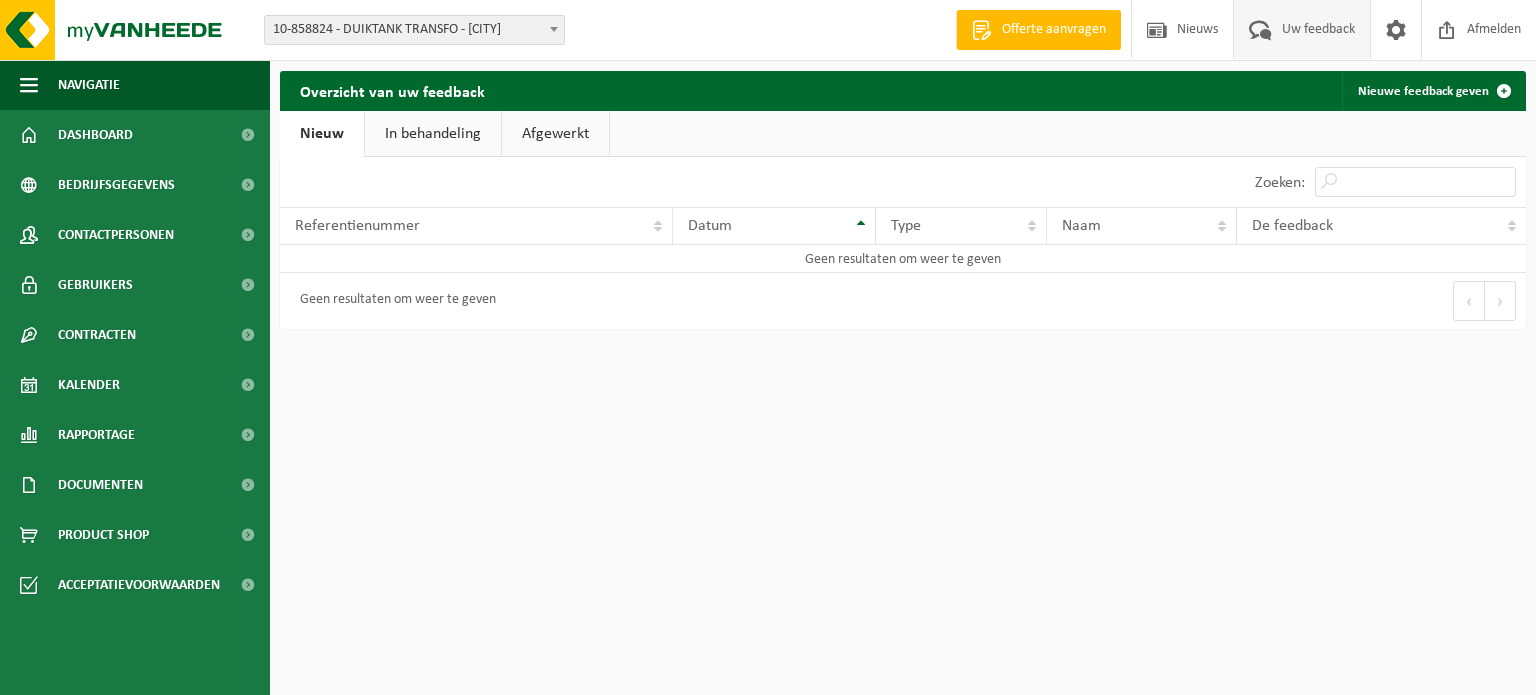 click on "Afgewerkt" at bounding box center (555, 134) 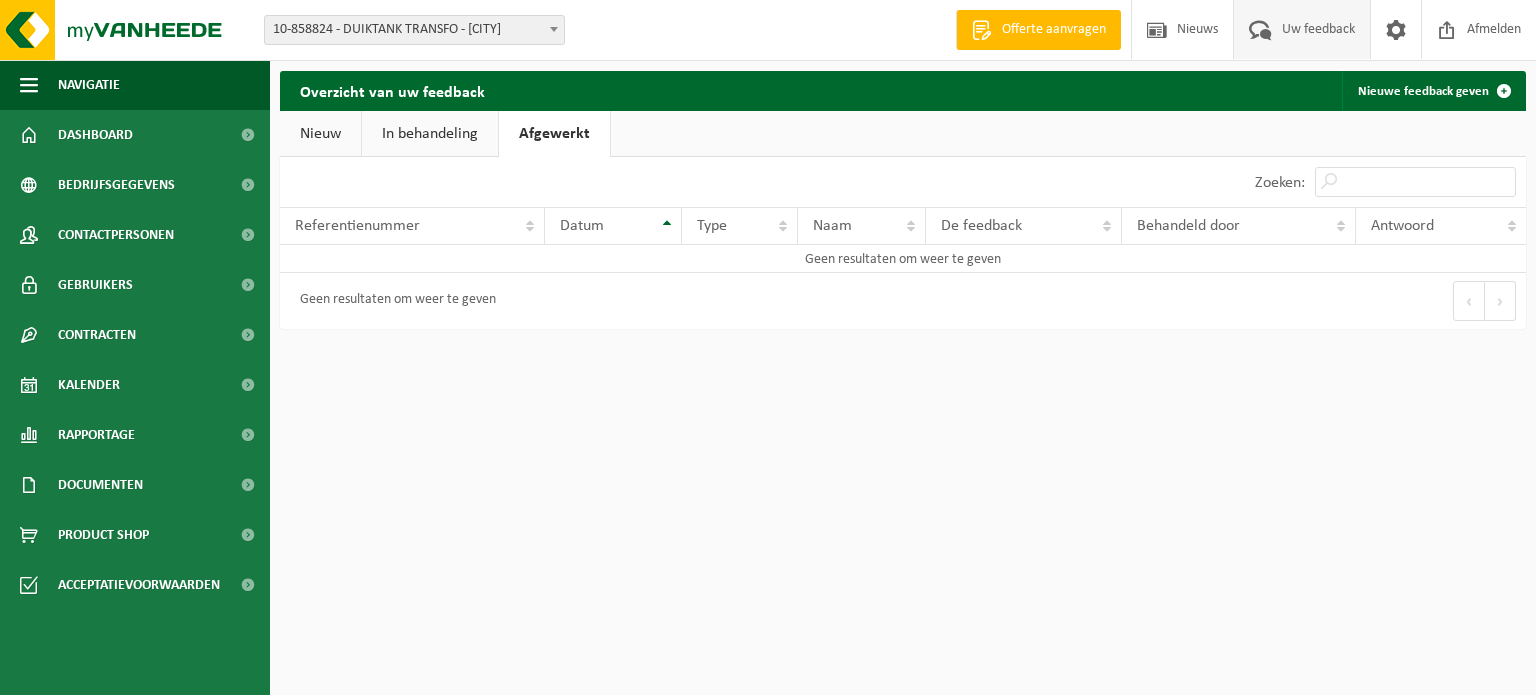 click on "In behandeling" at bounding box center (430, 134) 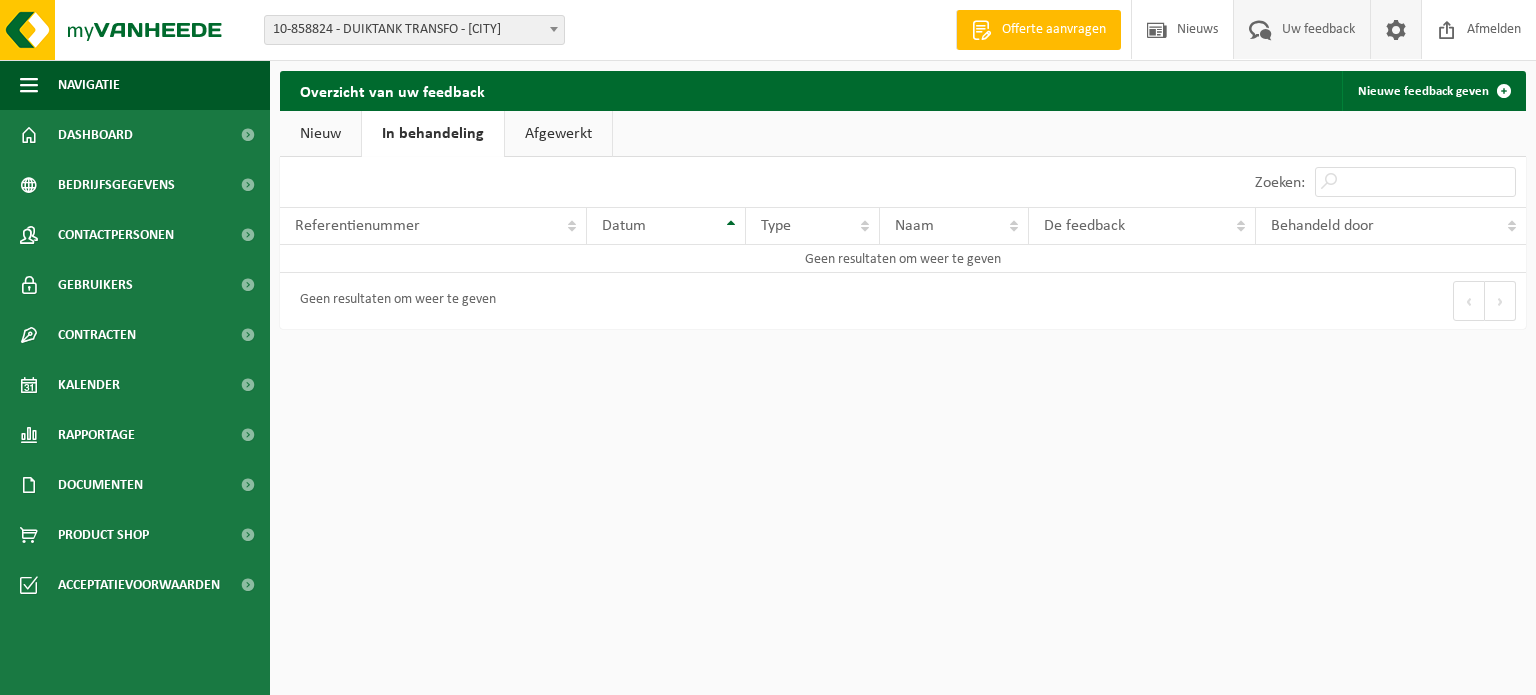 click at bounding box center [1396, 29] 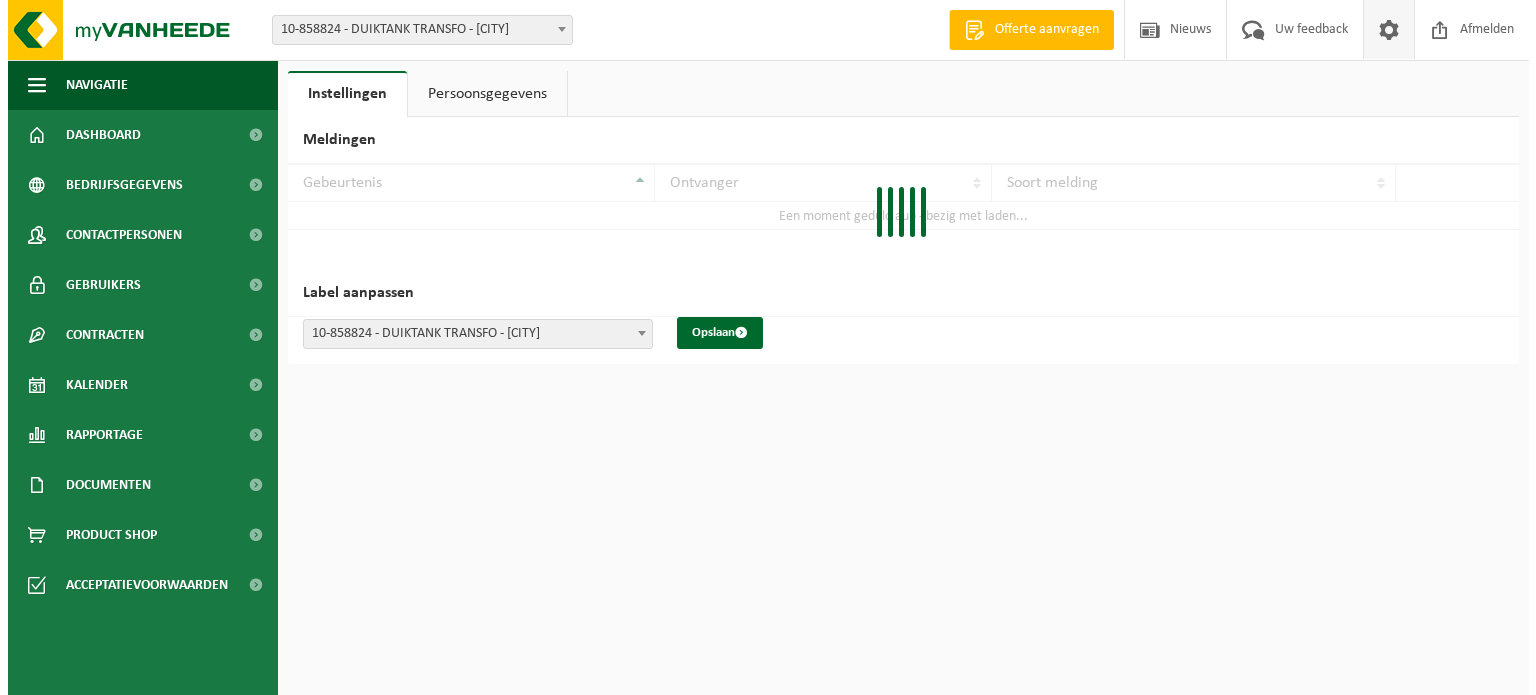 scroll, scrollTop: 0, scrollLeft: 0, axis: both 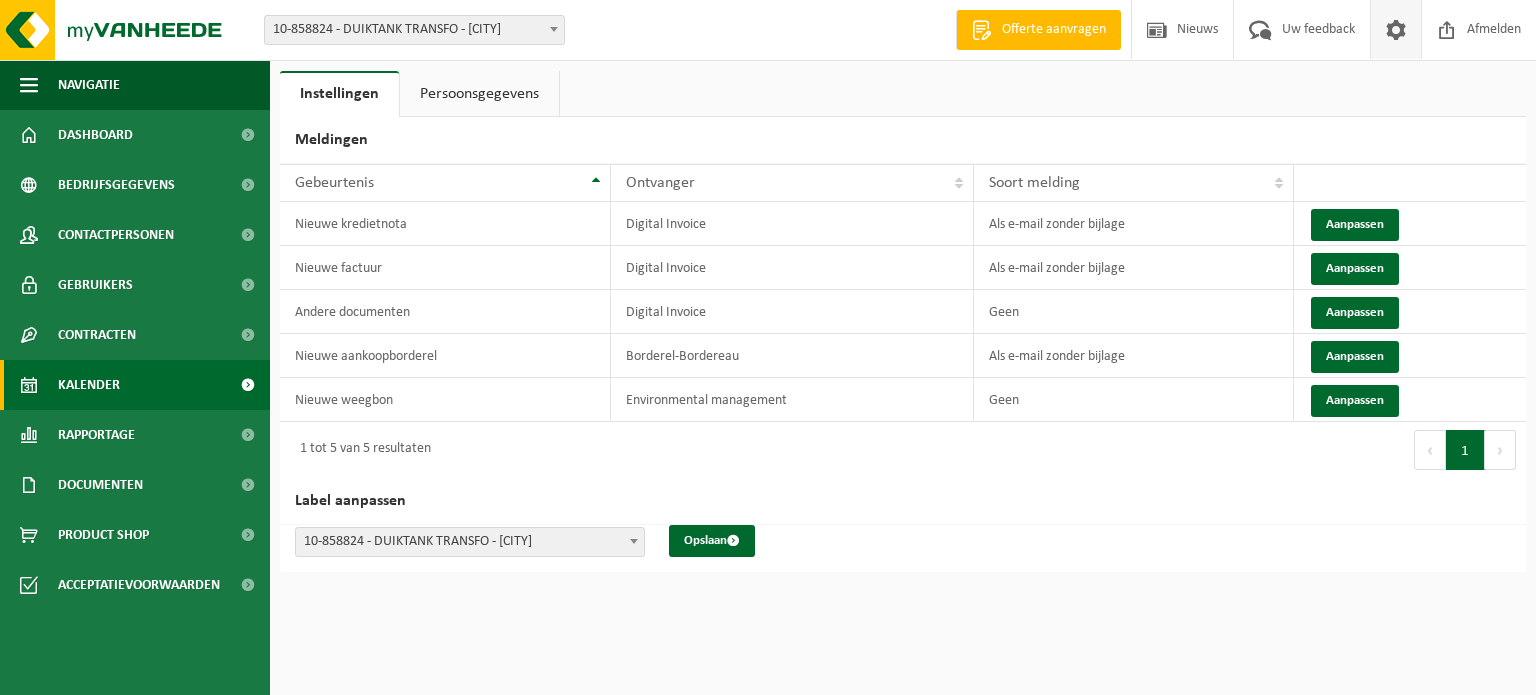 click on "Kalender" at bounding box center (89, 385) 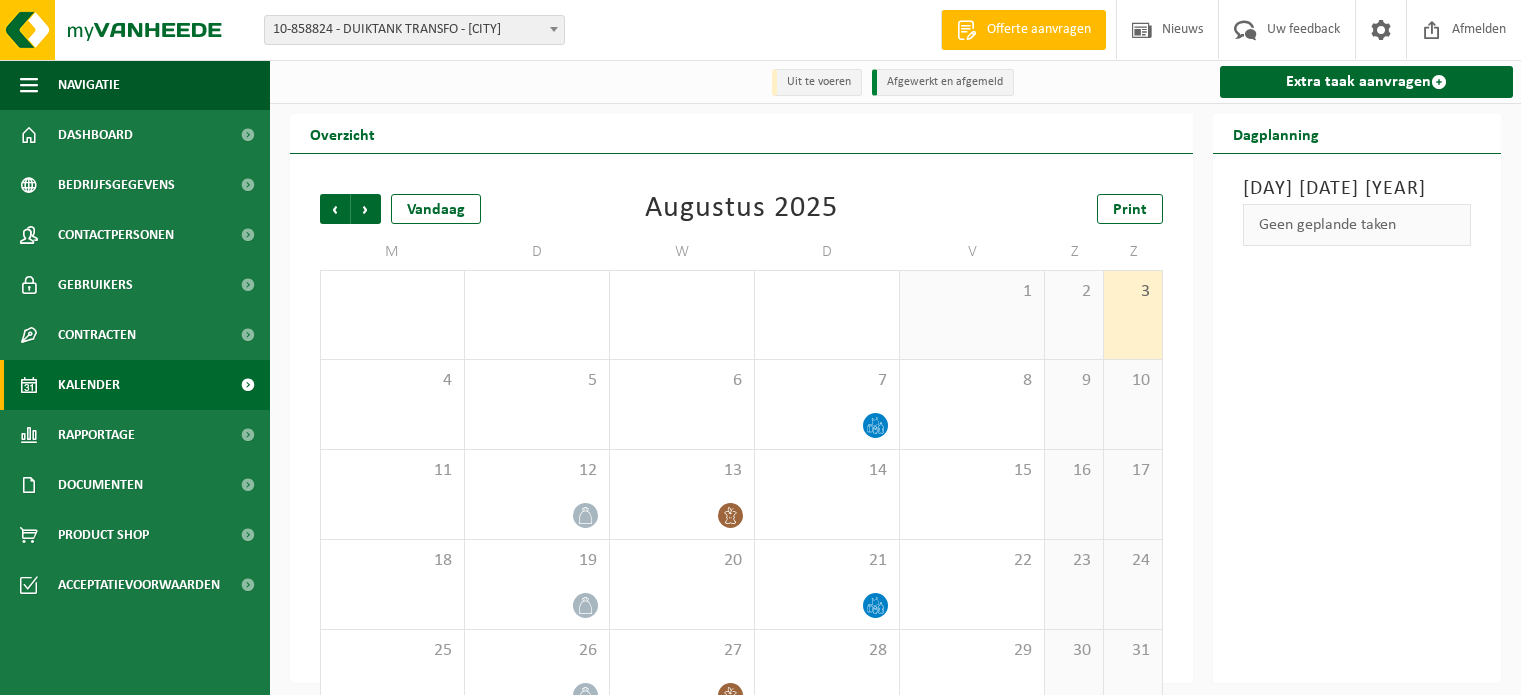 scroll, scrollTop: 0, scrollLeft: 0, axis: both 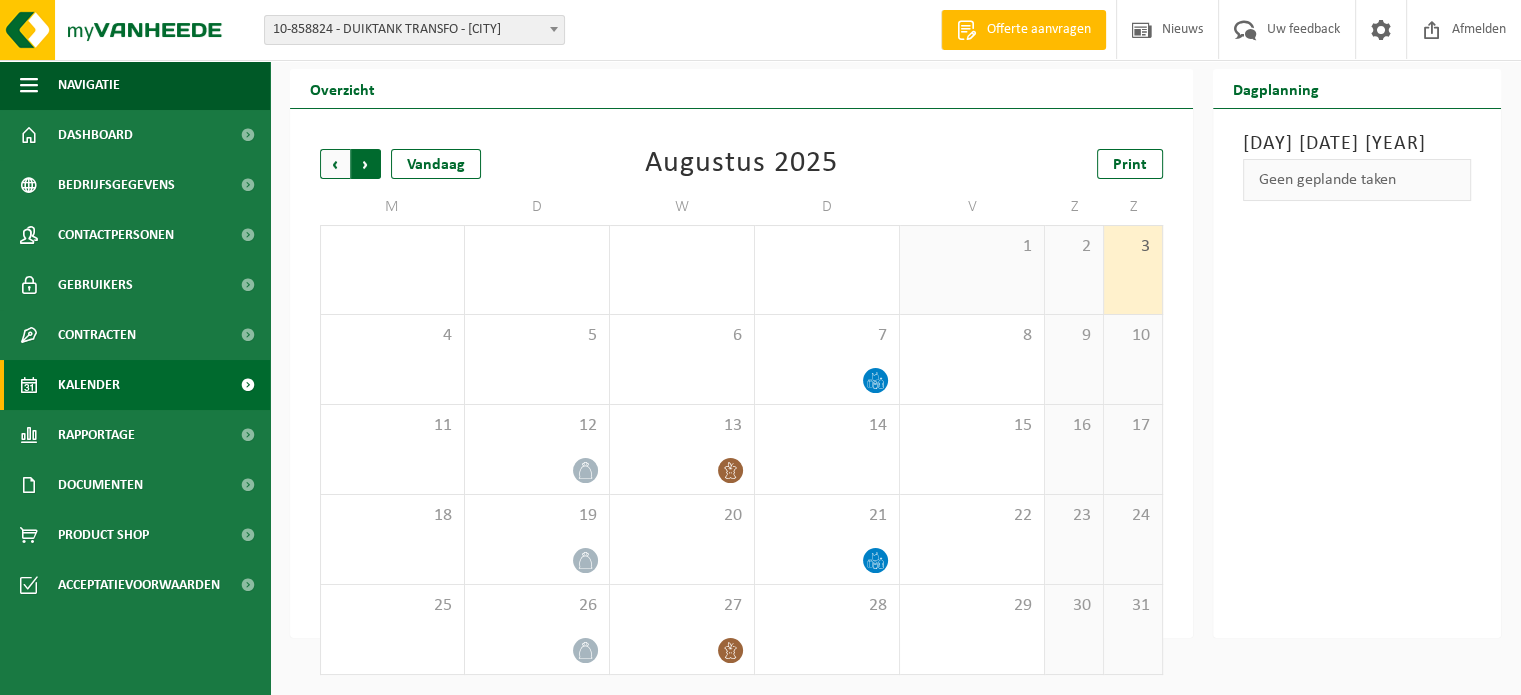 click on "Vorige" at bounding box center [335, 164] 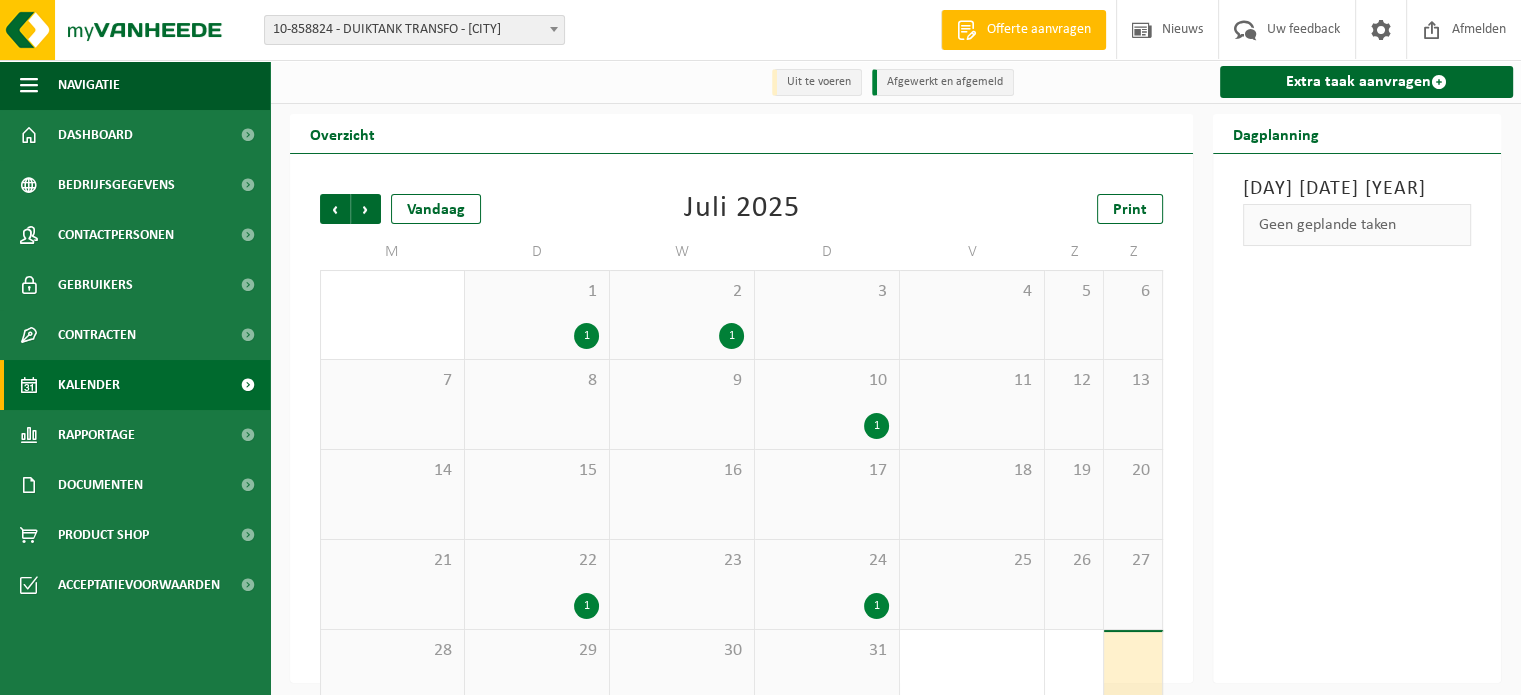 scroll, scrollTop: 46, scrollLeft: 0, axis: vertical 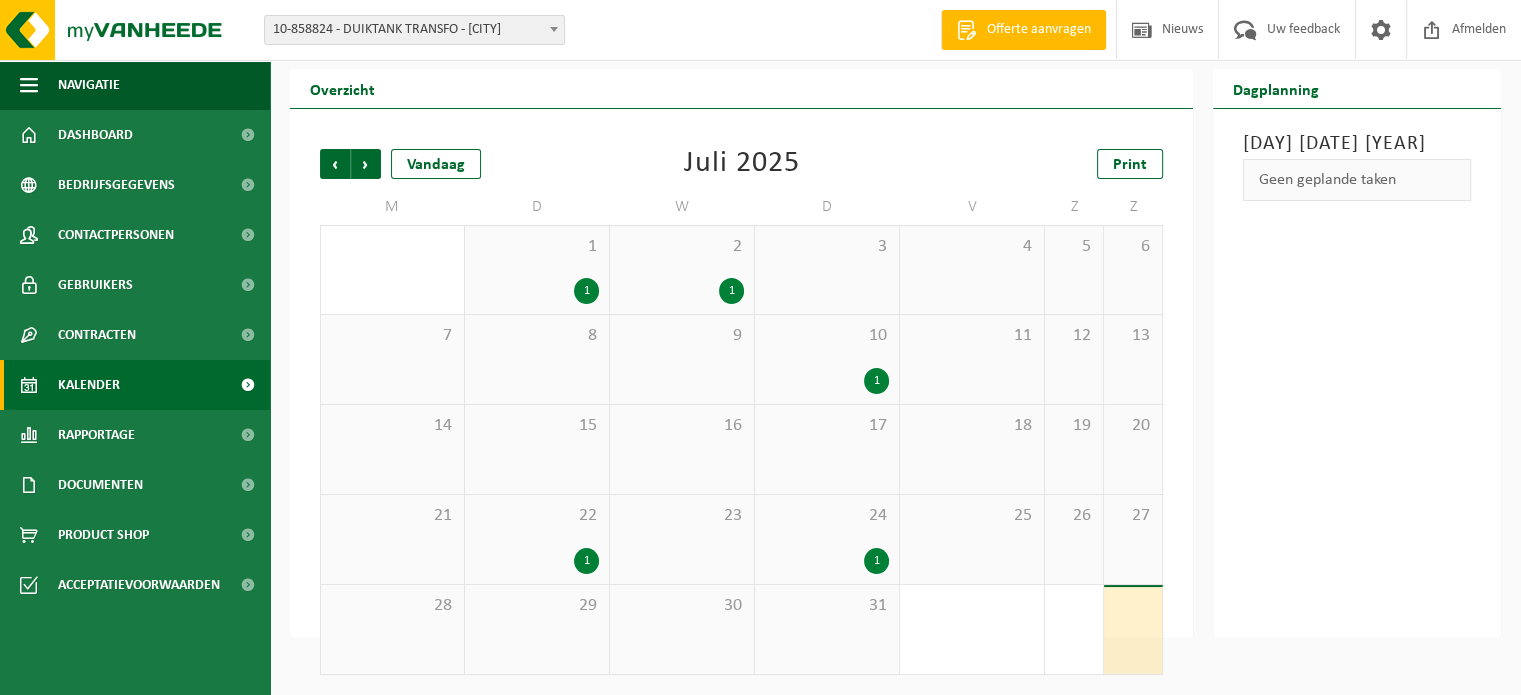 click on "1" at bounding box center [586, 561] 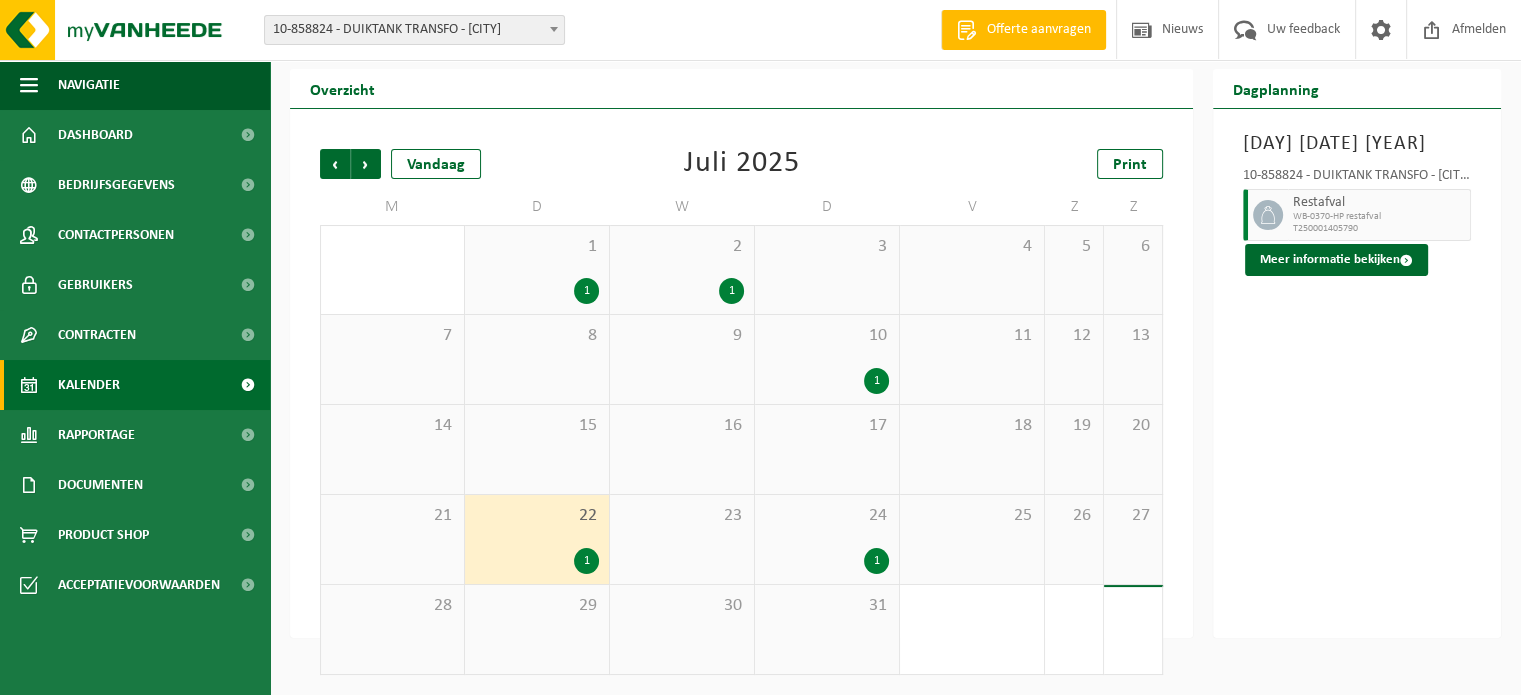 click on "1" at bounding box center (876, 561) 